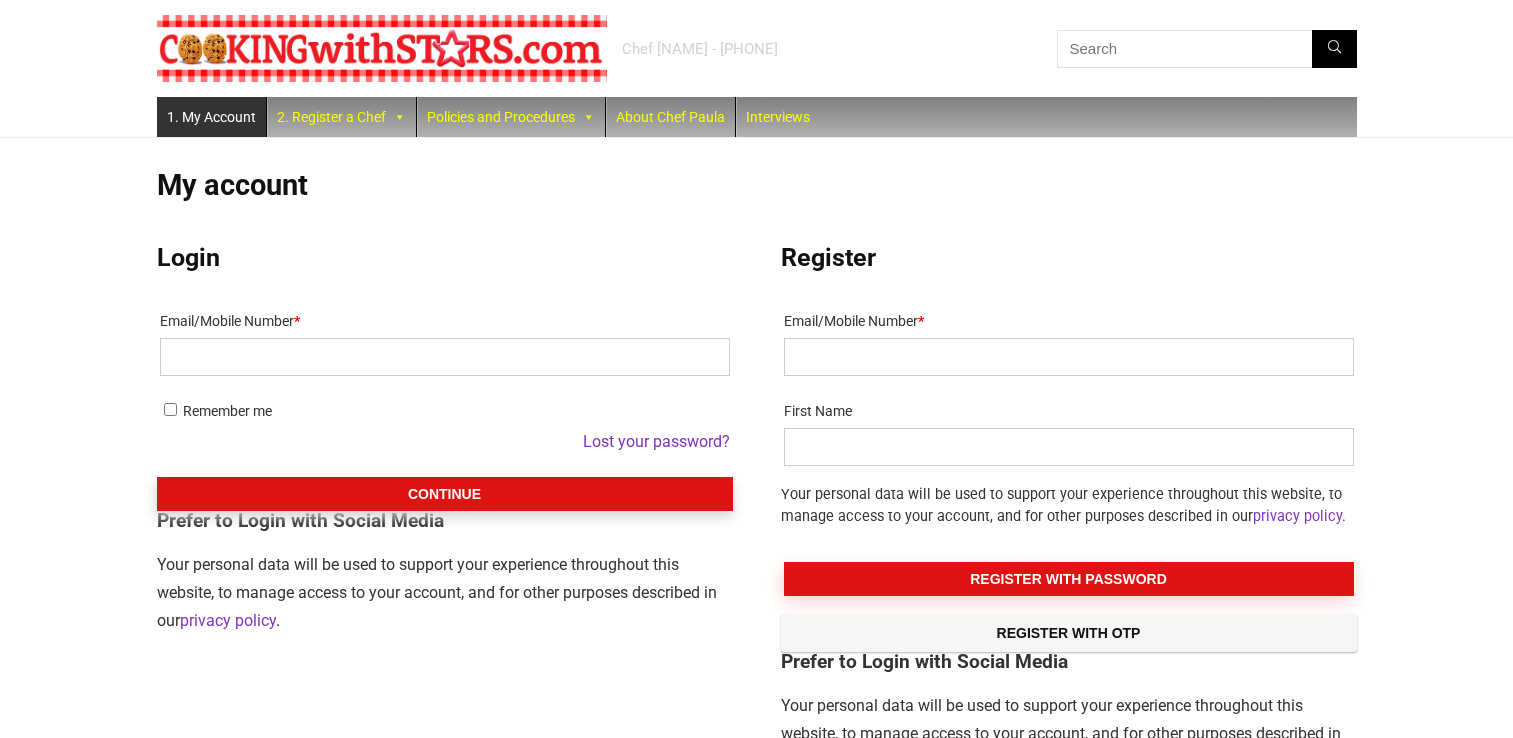 scroll, scrollTop: 200, scrollLeft: 0, axis: vertical 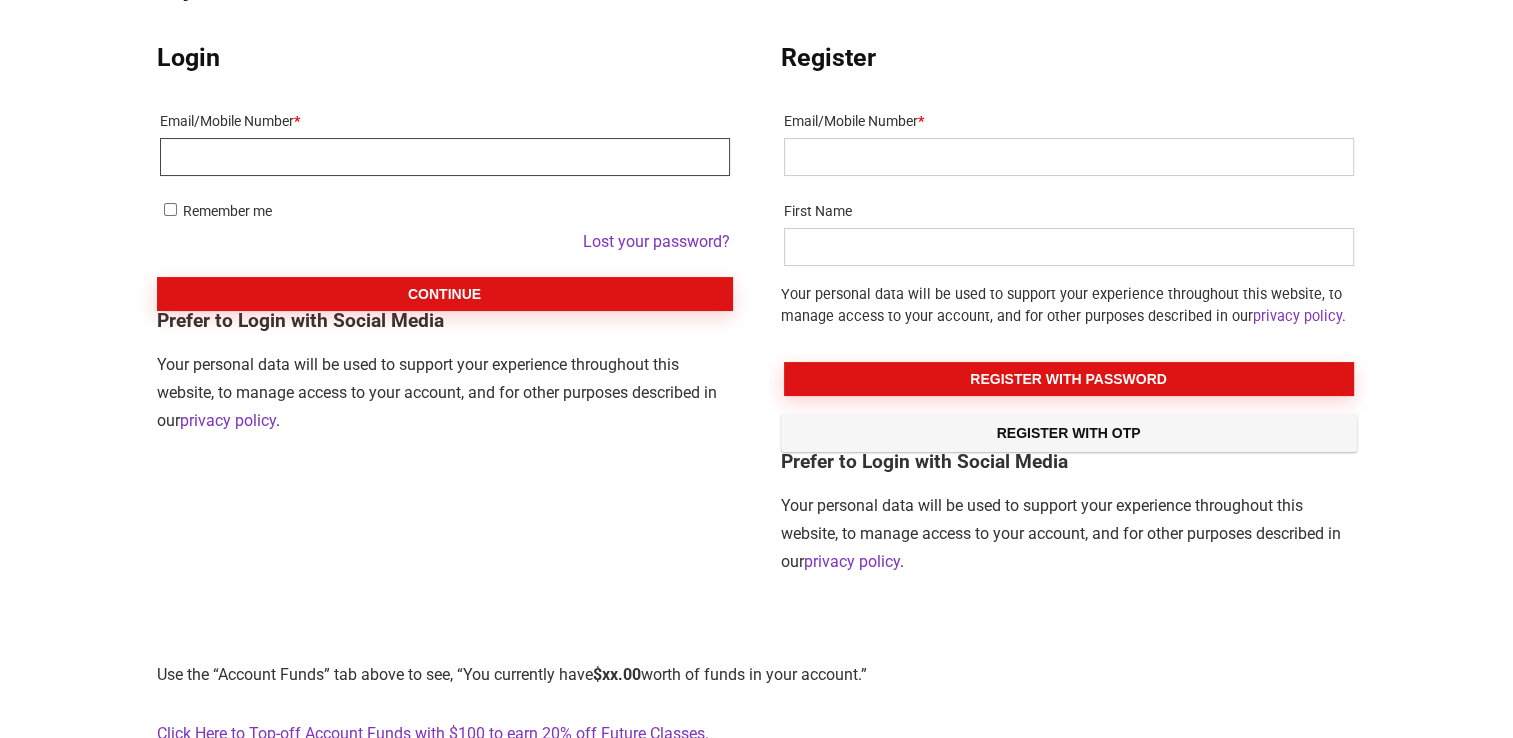 type on "[USERNAME]@example.com" 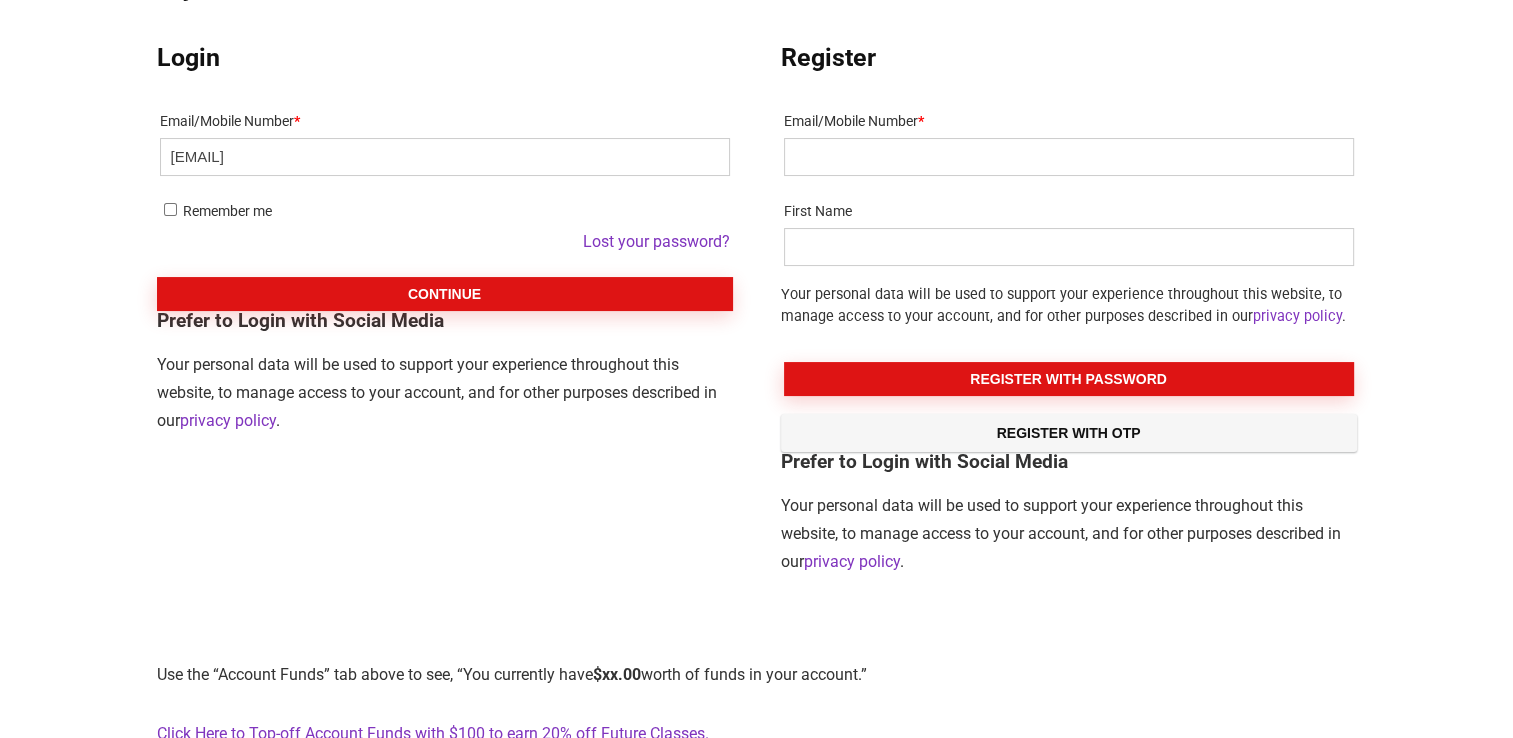 click on "Remember me" at bounding box center [170, 209] 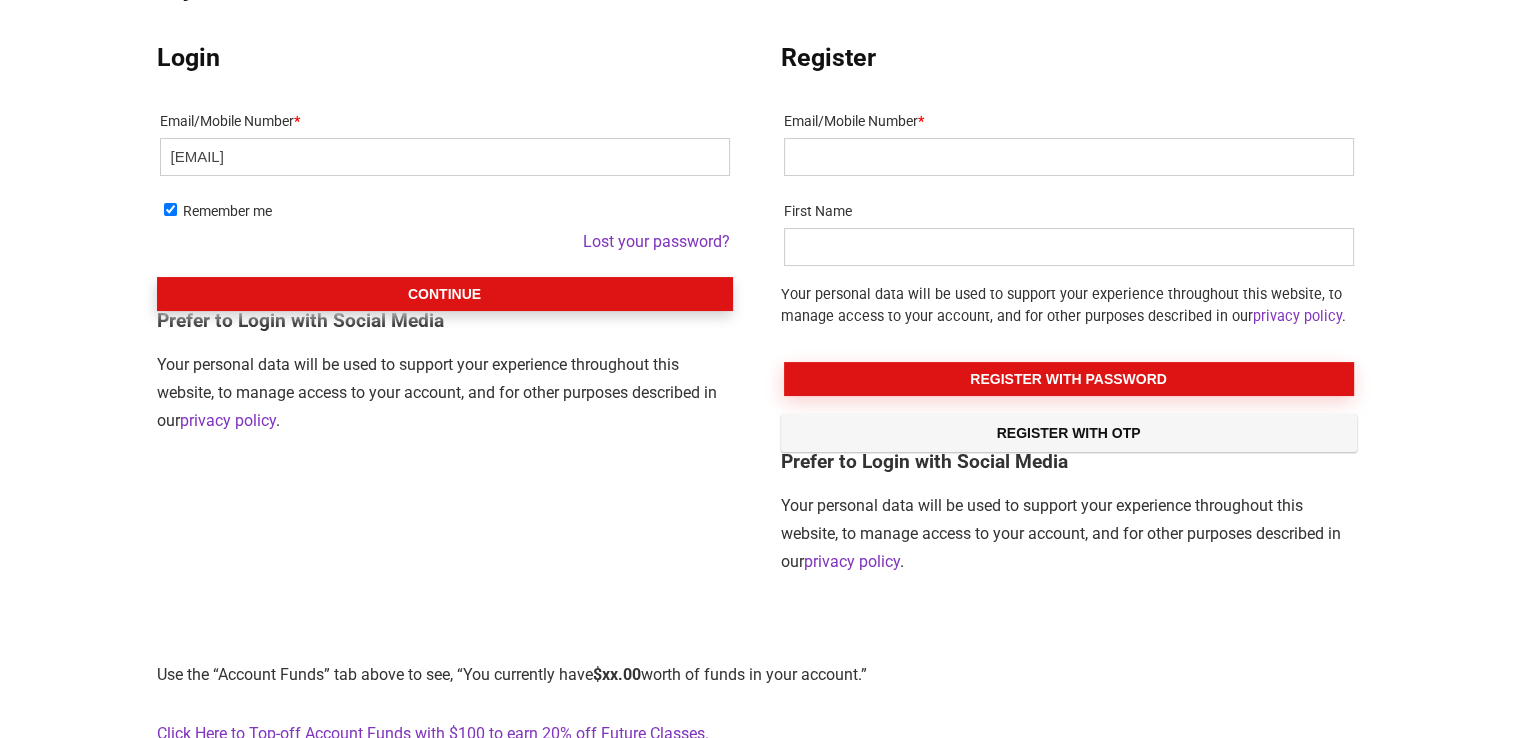 click on "Continue" at bounding box center (445, 294) 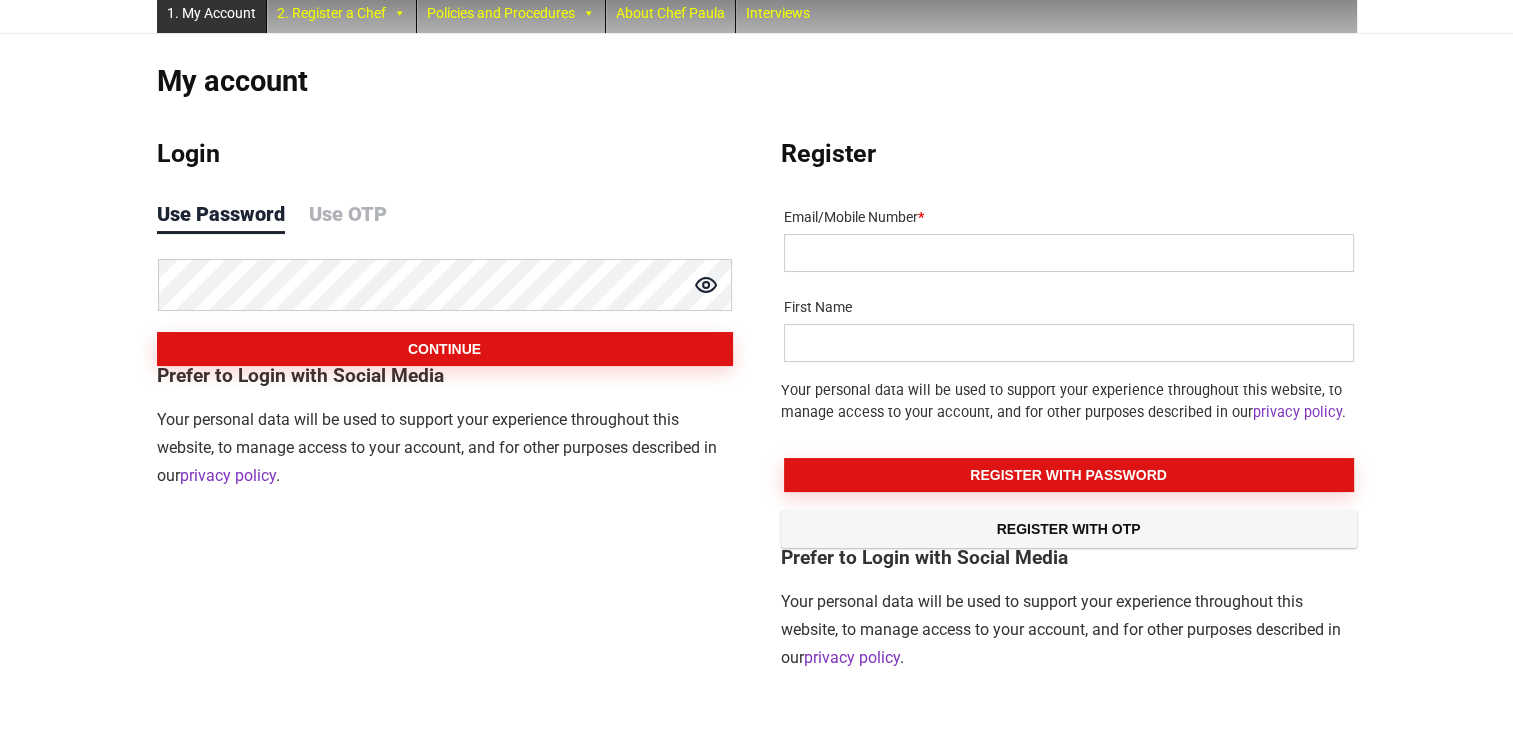 scroll, scrollTop: 100, scrollLeft: 0, axis: vertical 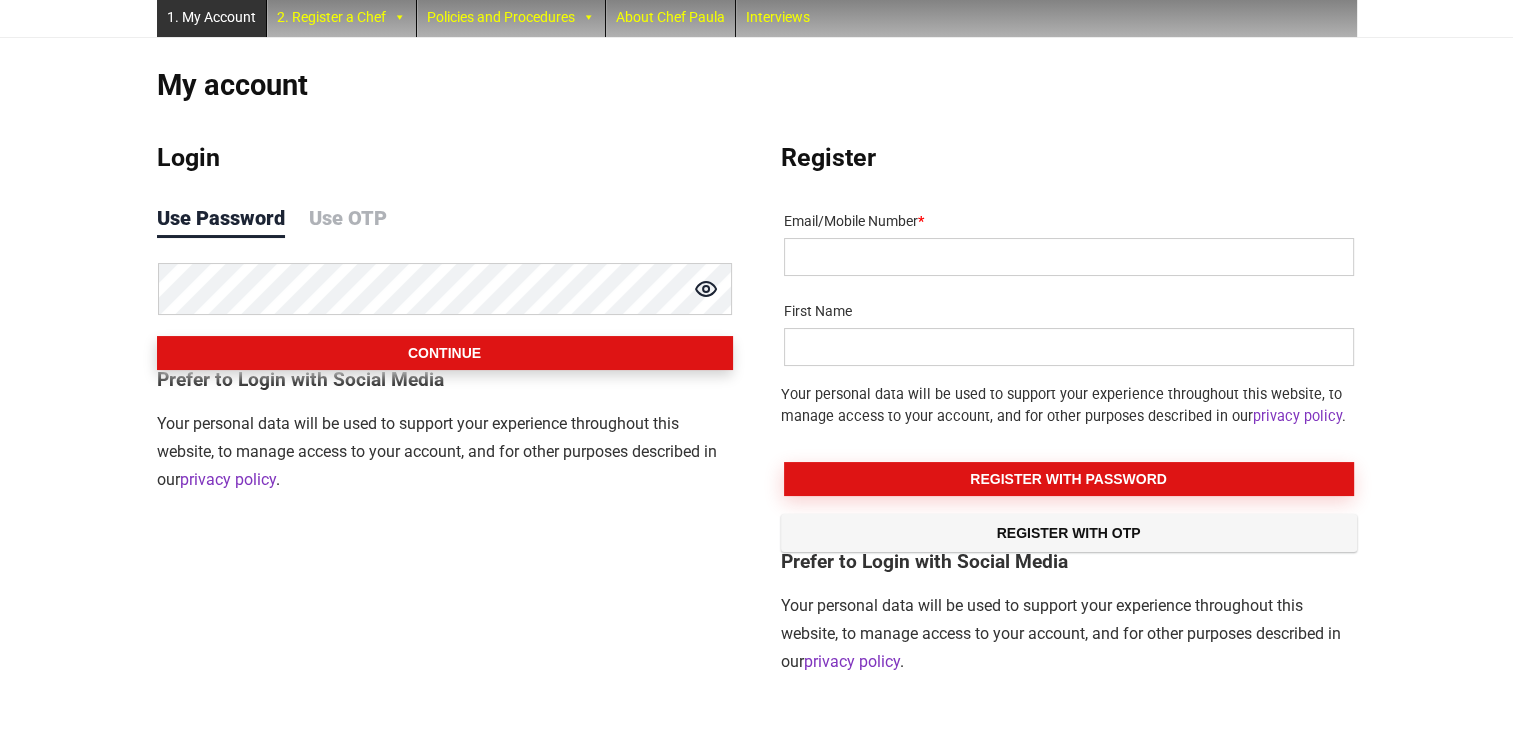 click on "Continue" at bounding box center (445, 353) 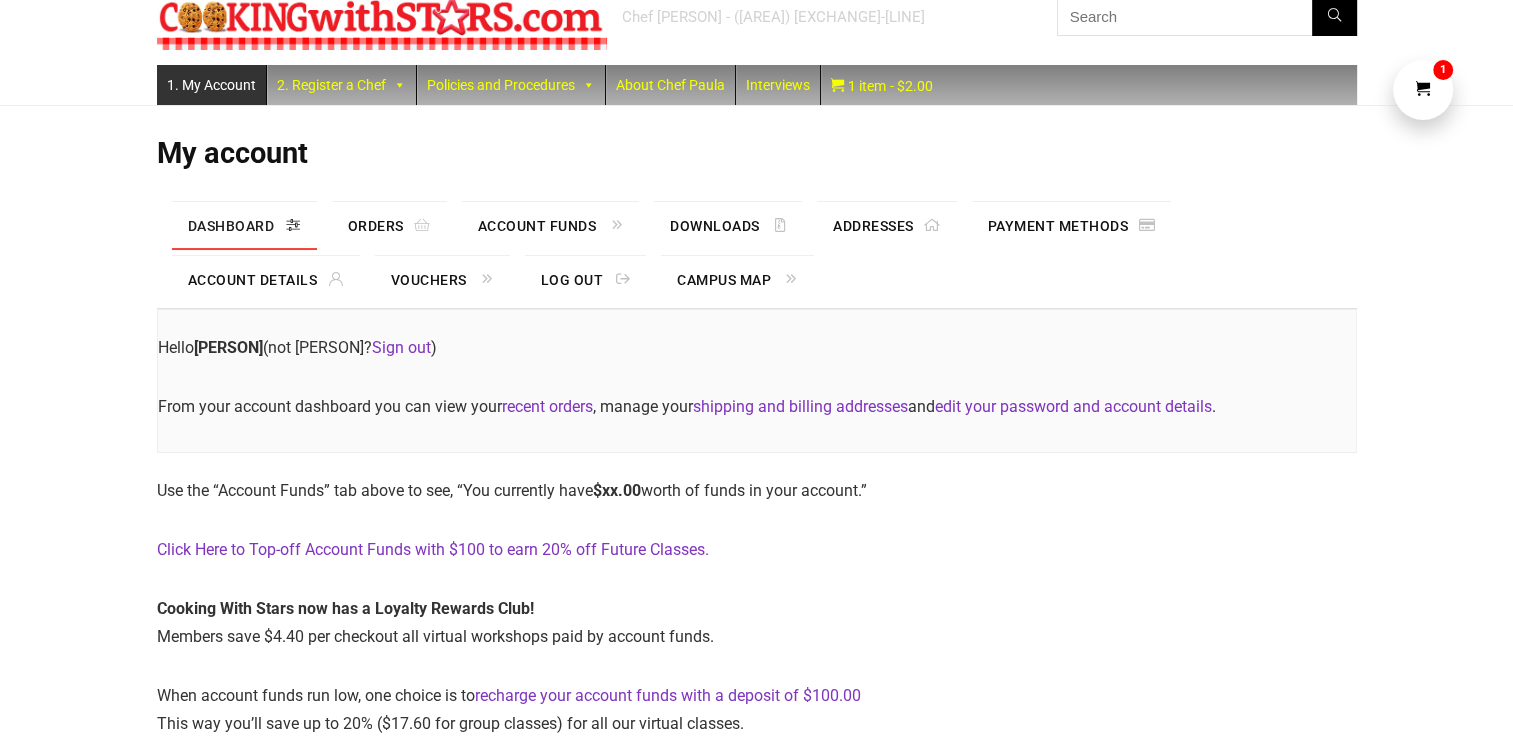 scroll, scrollTop: 0, scrollLeft: 0, axis: both 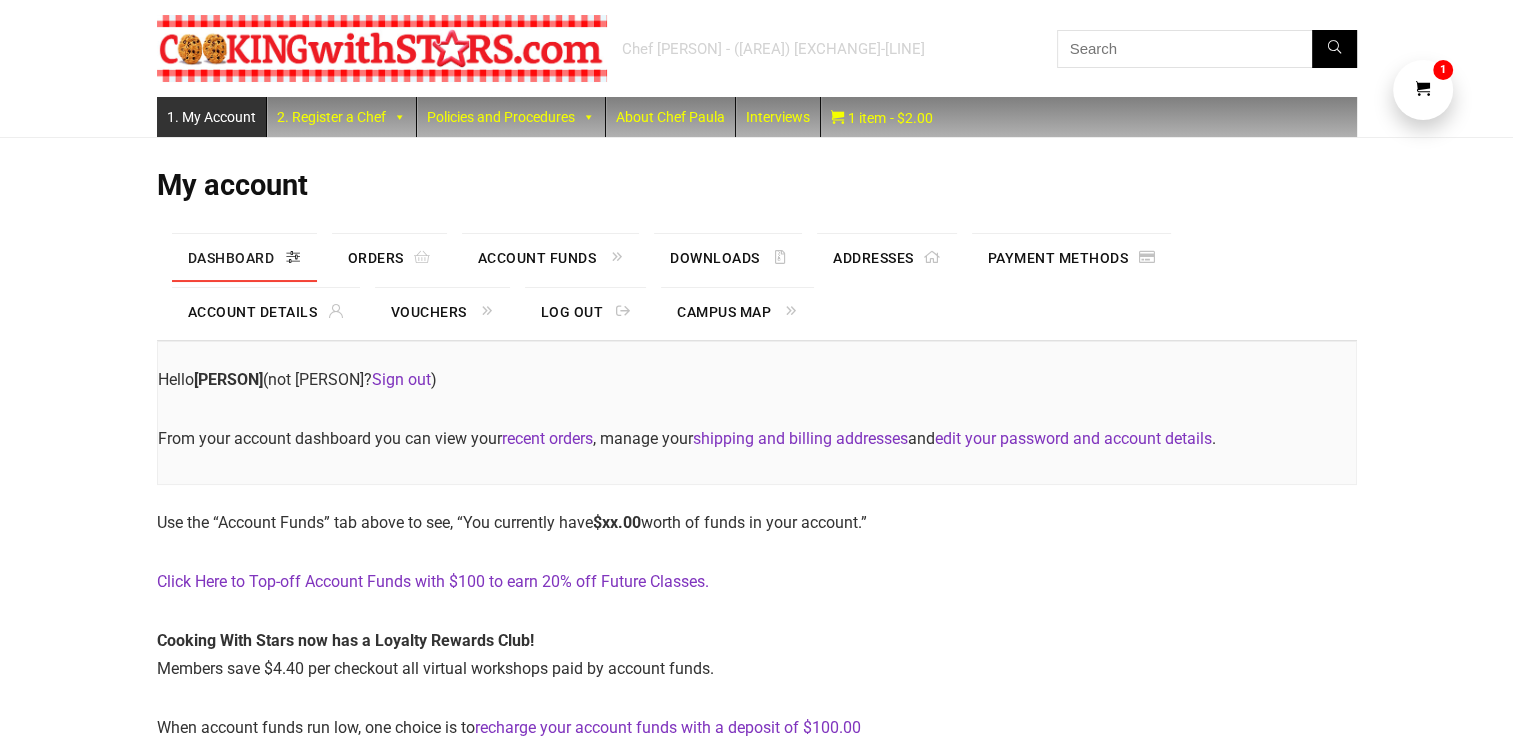 click on "Dashboard" at bounding box center (244, 258) 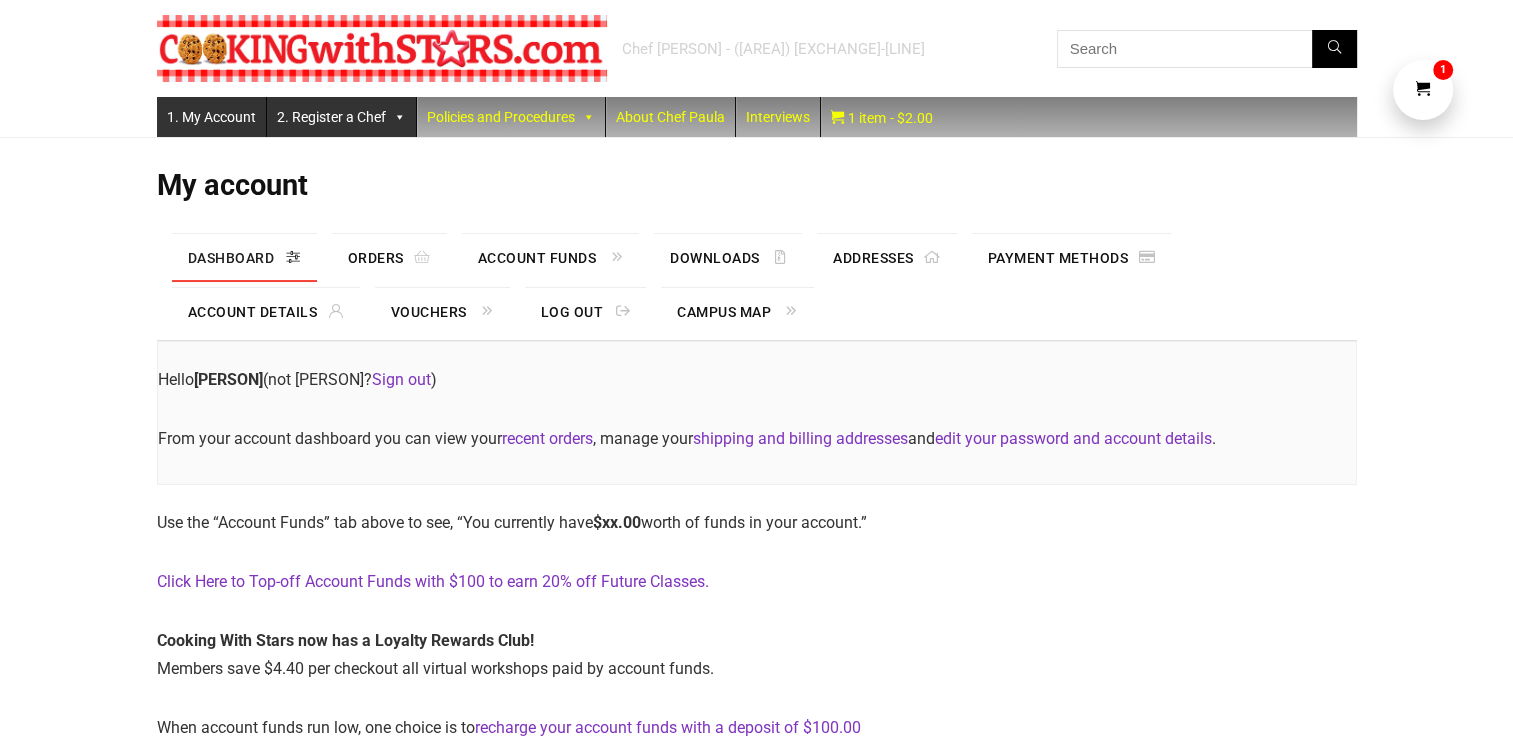click on "2. Register a Chef" at bounding box center (341, 117) 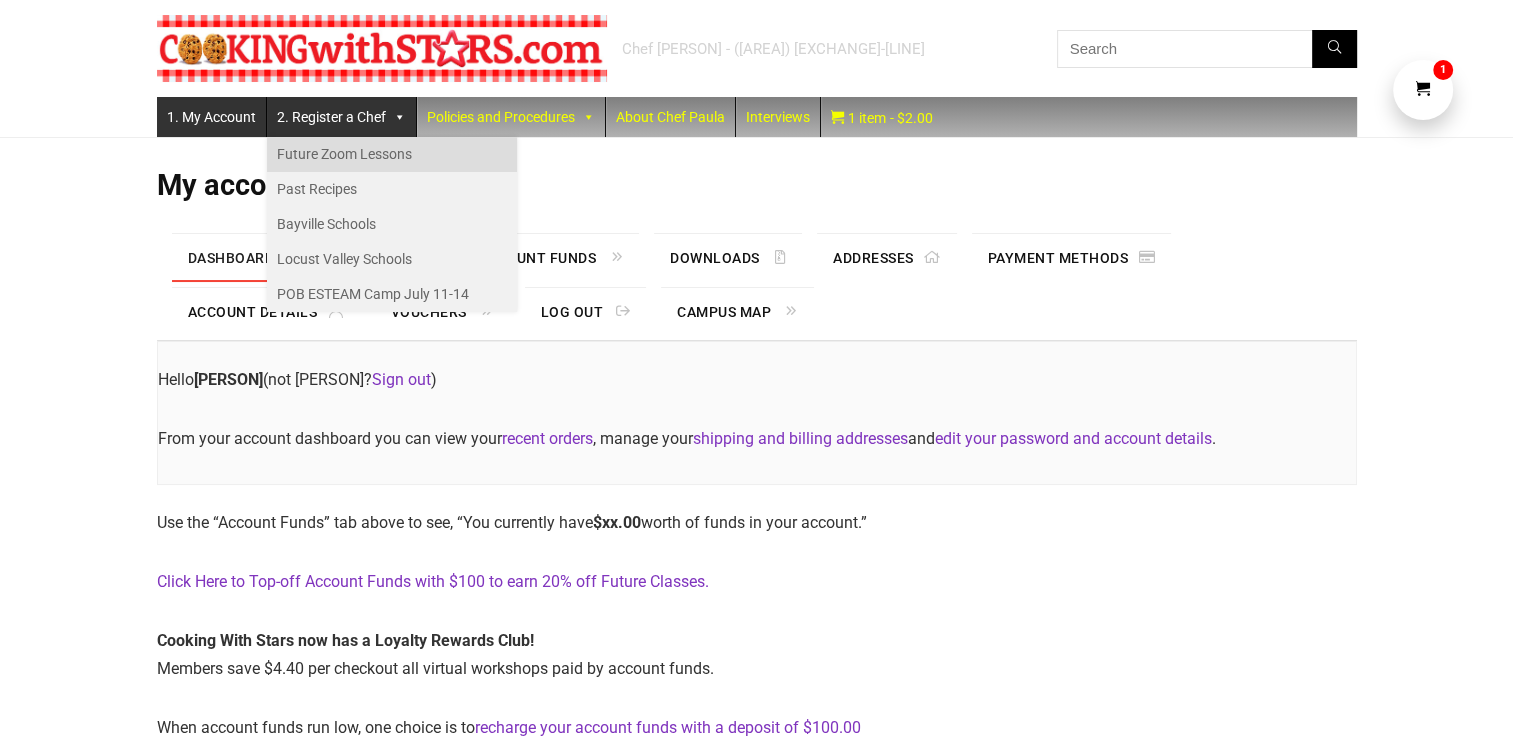 click on "Future Zoom Lessons" at bounding box center (392, 154) 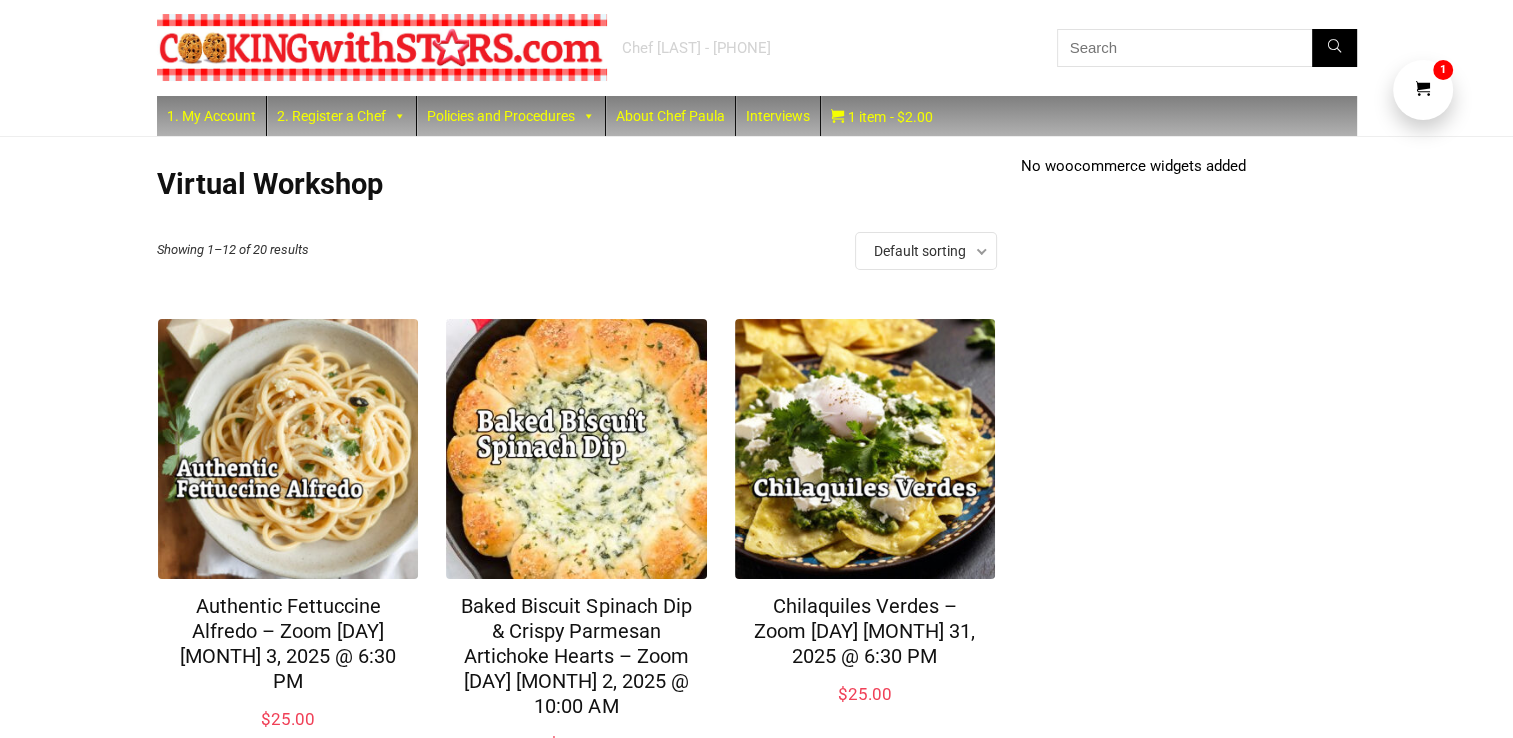 scroll, scrollTop: 0, scrollLeft: 0, axis: both 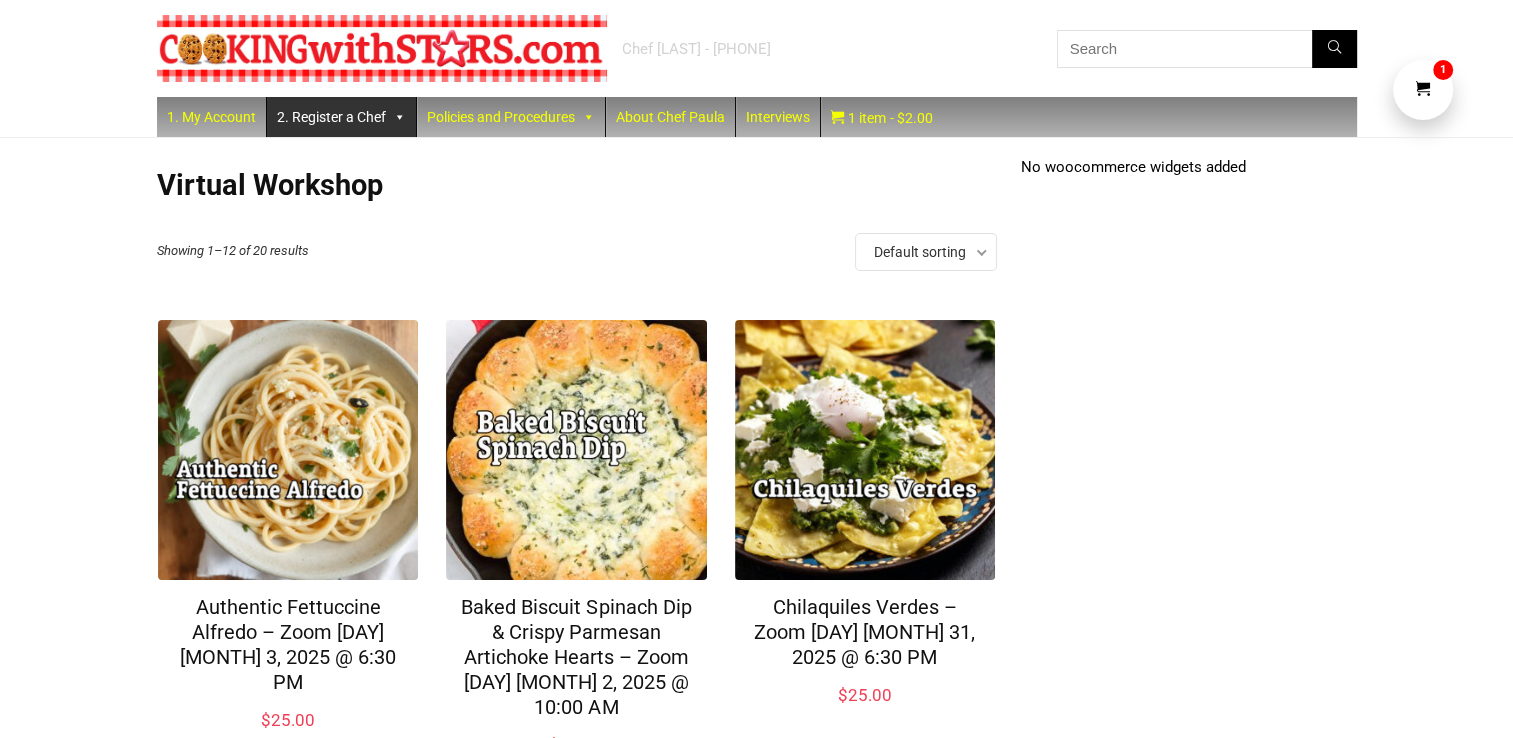 click on "2. Register a Chef" at bounding box center (341, 117) 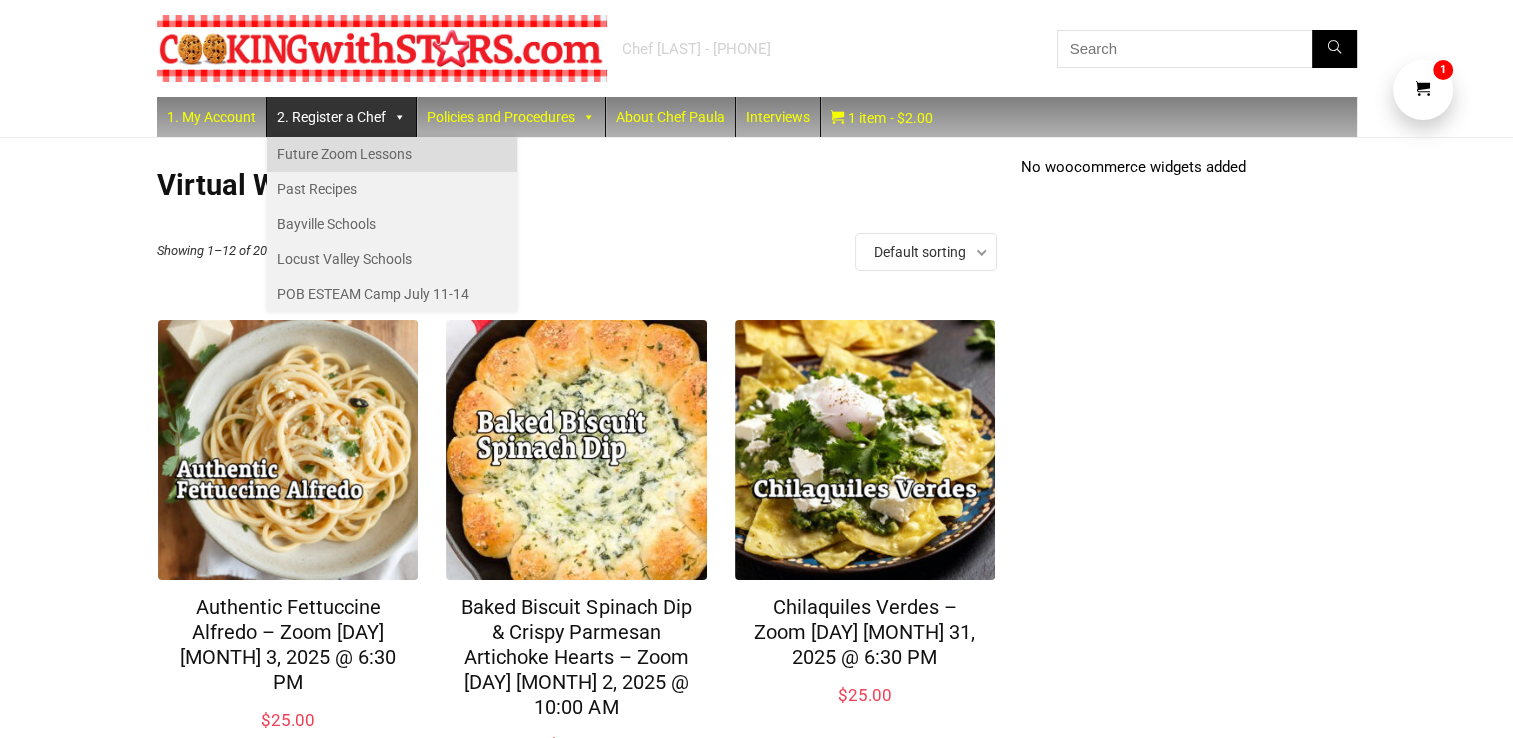 click on "Future Zoom Lessons" at bounding box center [392, 154] 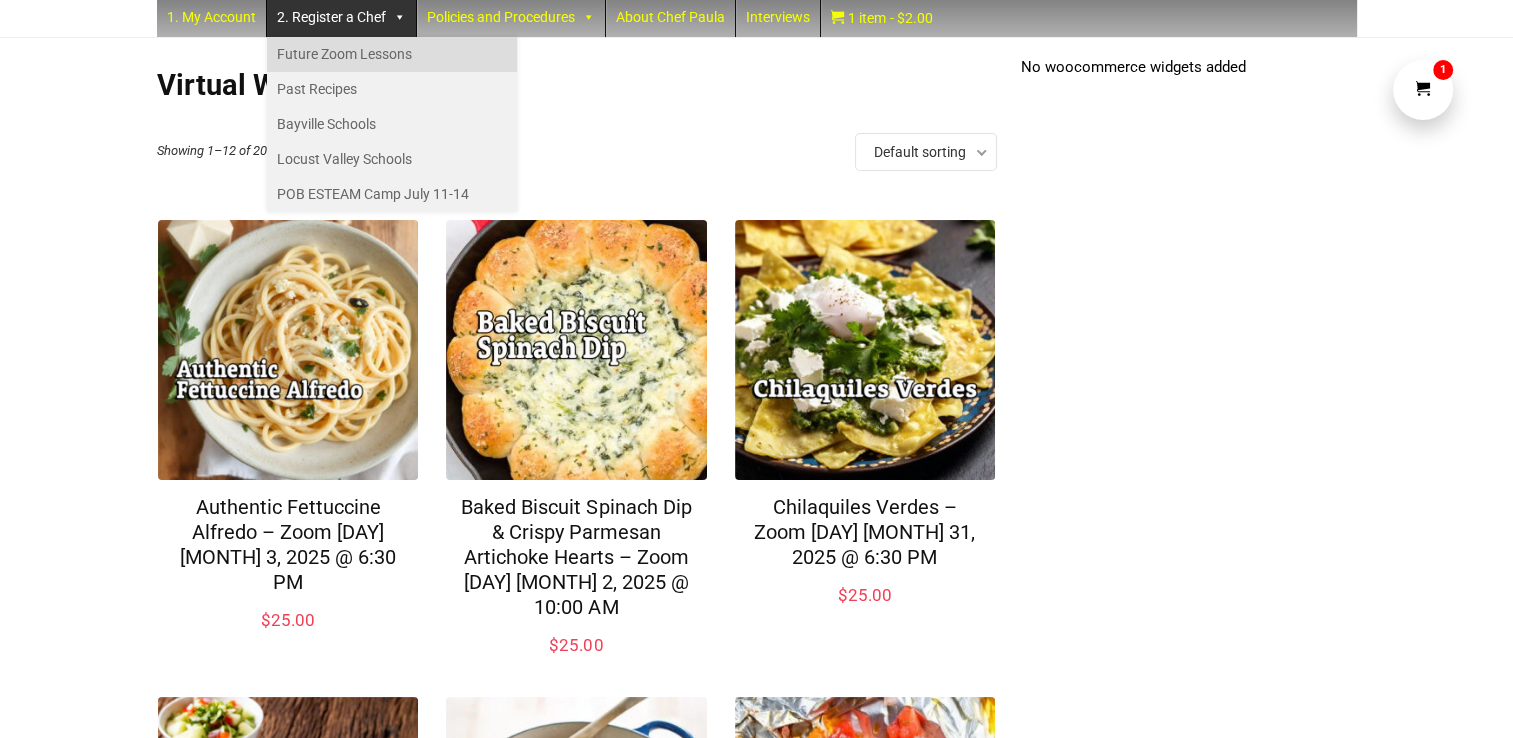 scroll, scrollTop: 200, scrollLeft: 0, axis: vertical 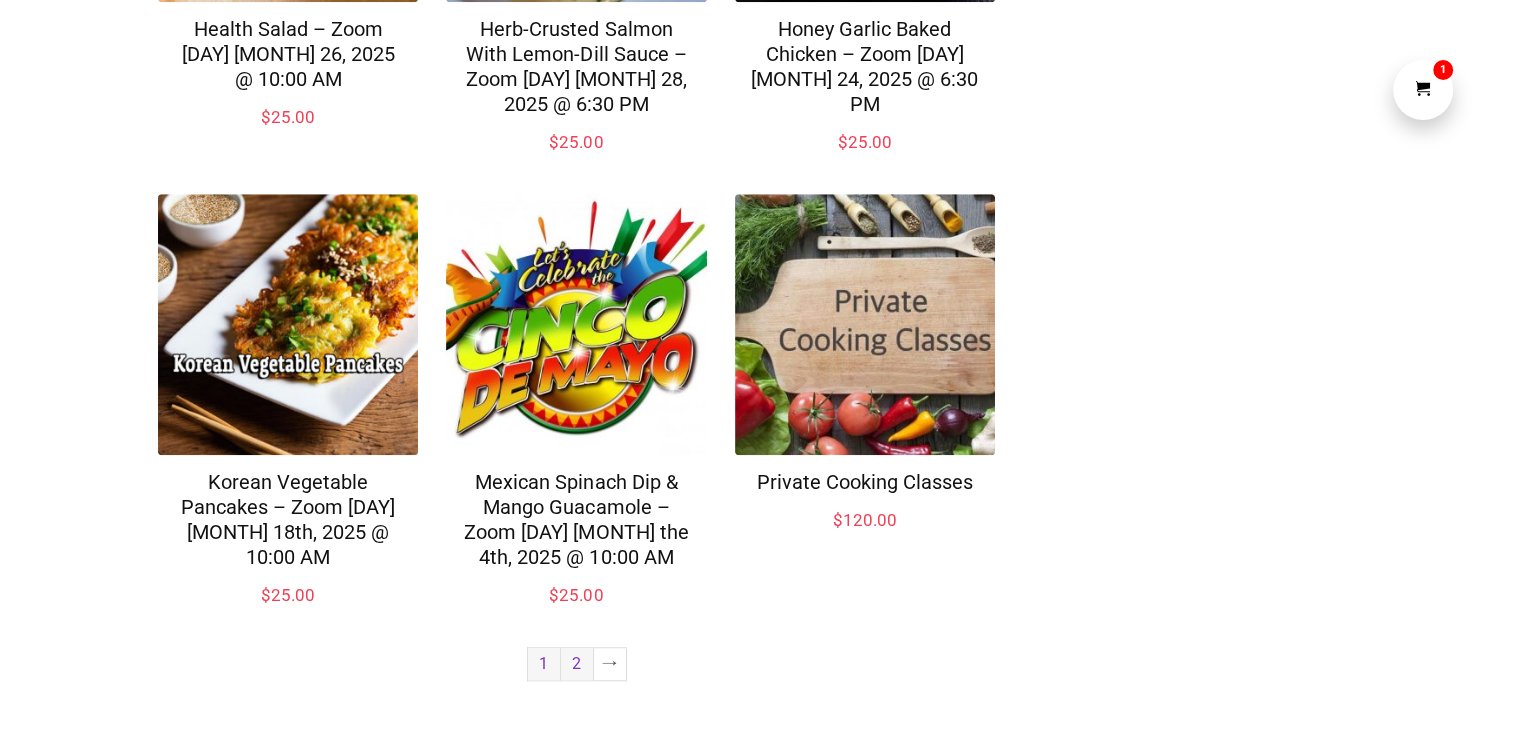 click on "2" at bounding box center [577, 739] 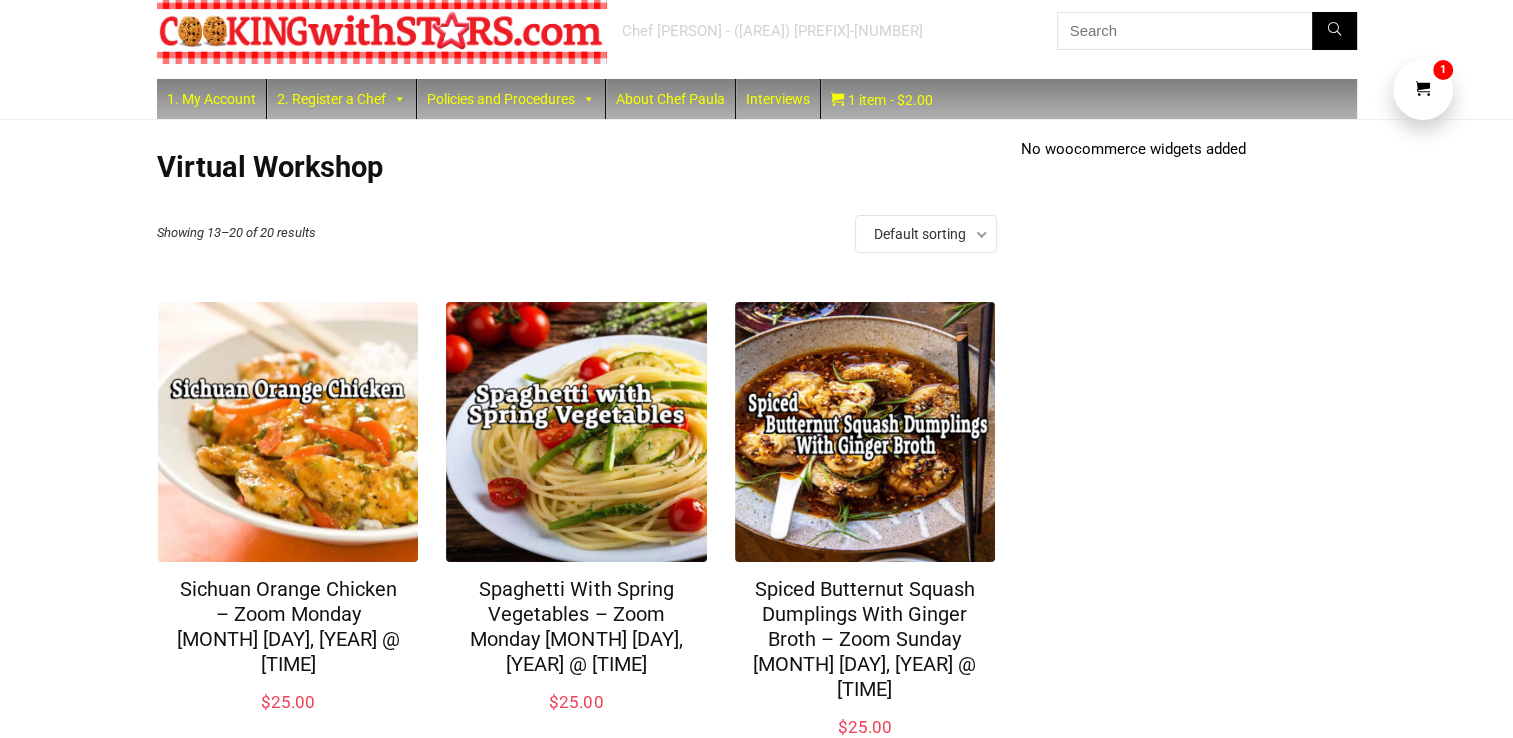 scroll, scrollTop: 0, scrollLeft: 0, axis: both 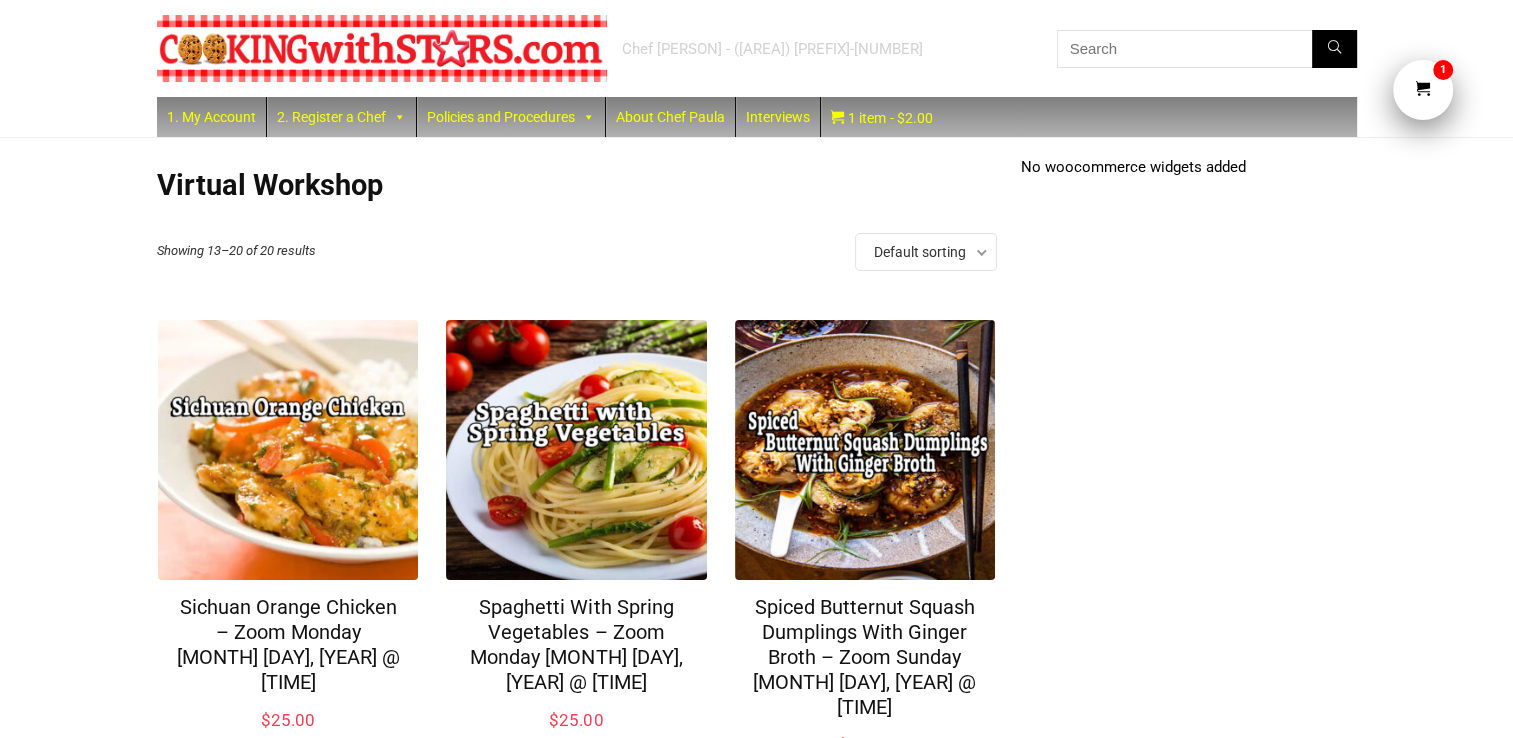 click at bounding box center (1423, 90) 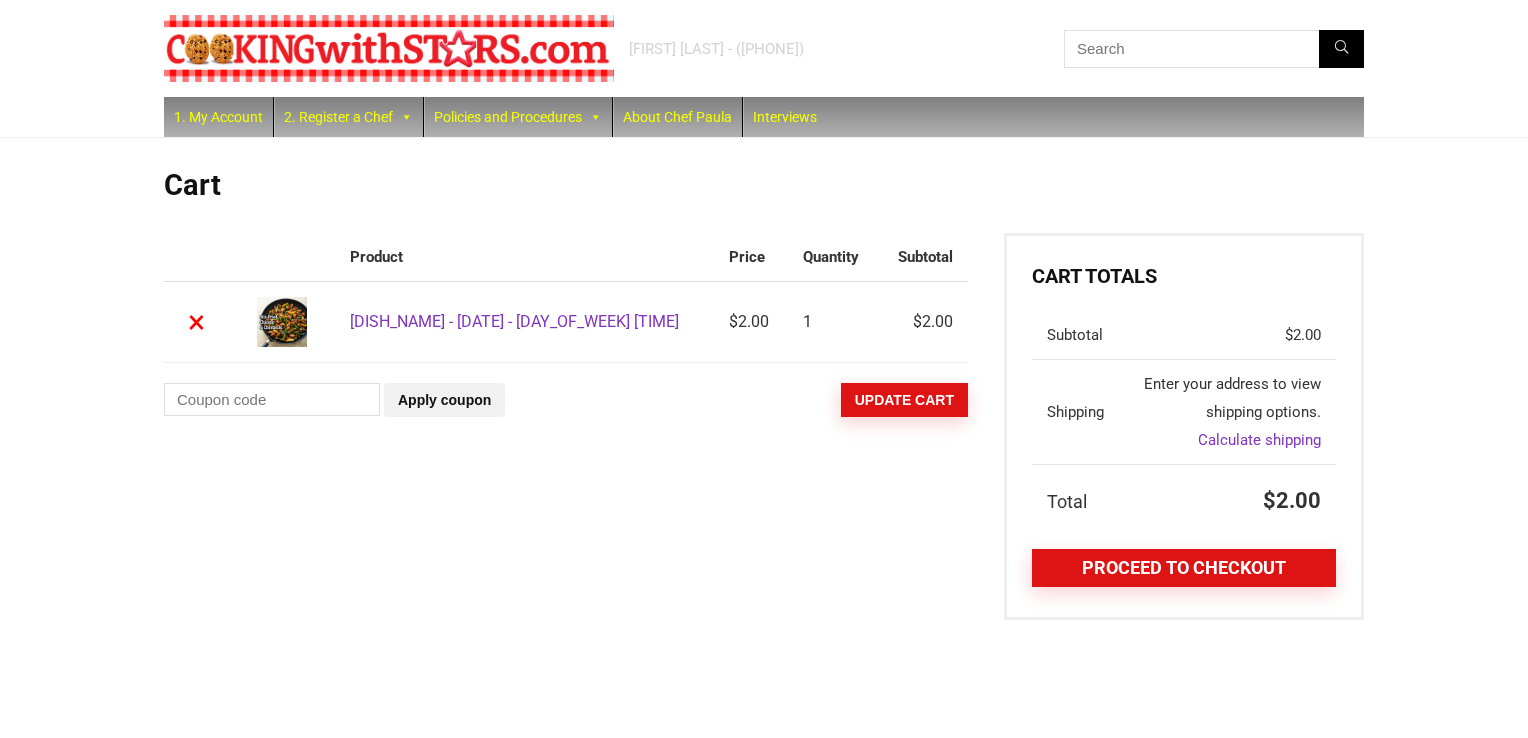 scroll, scrollTop: 0, scrollLeft: 0, axis: both 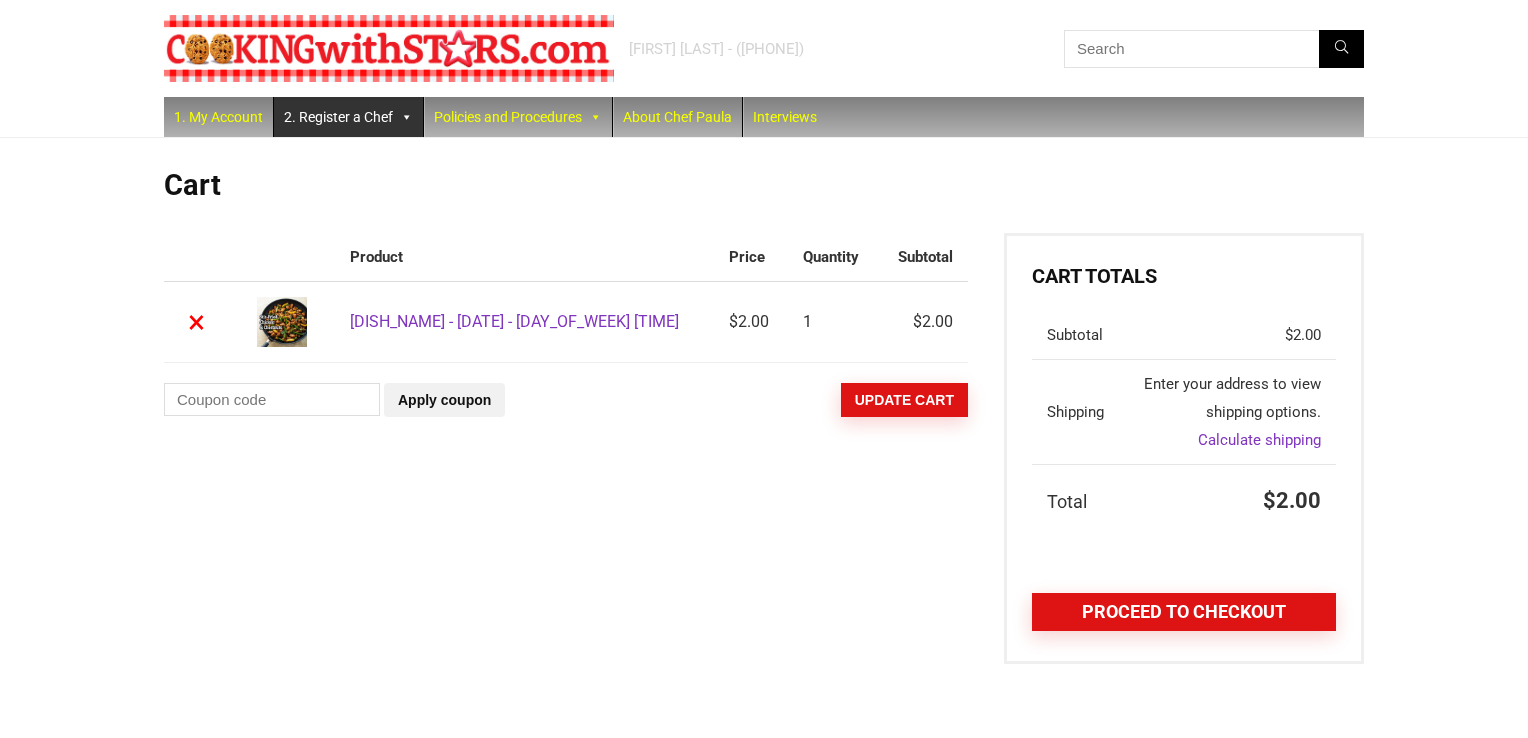click on "2. Register a Chef" at bounding box center [348, 117] 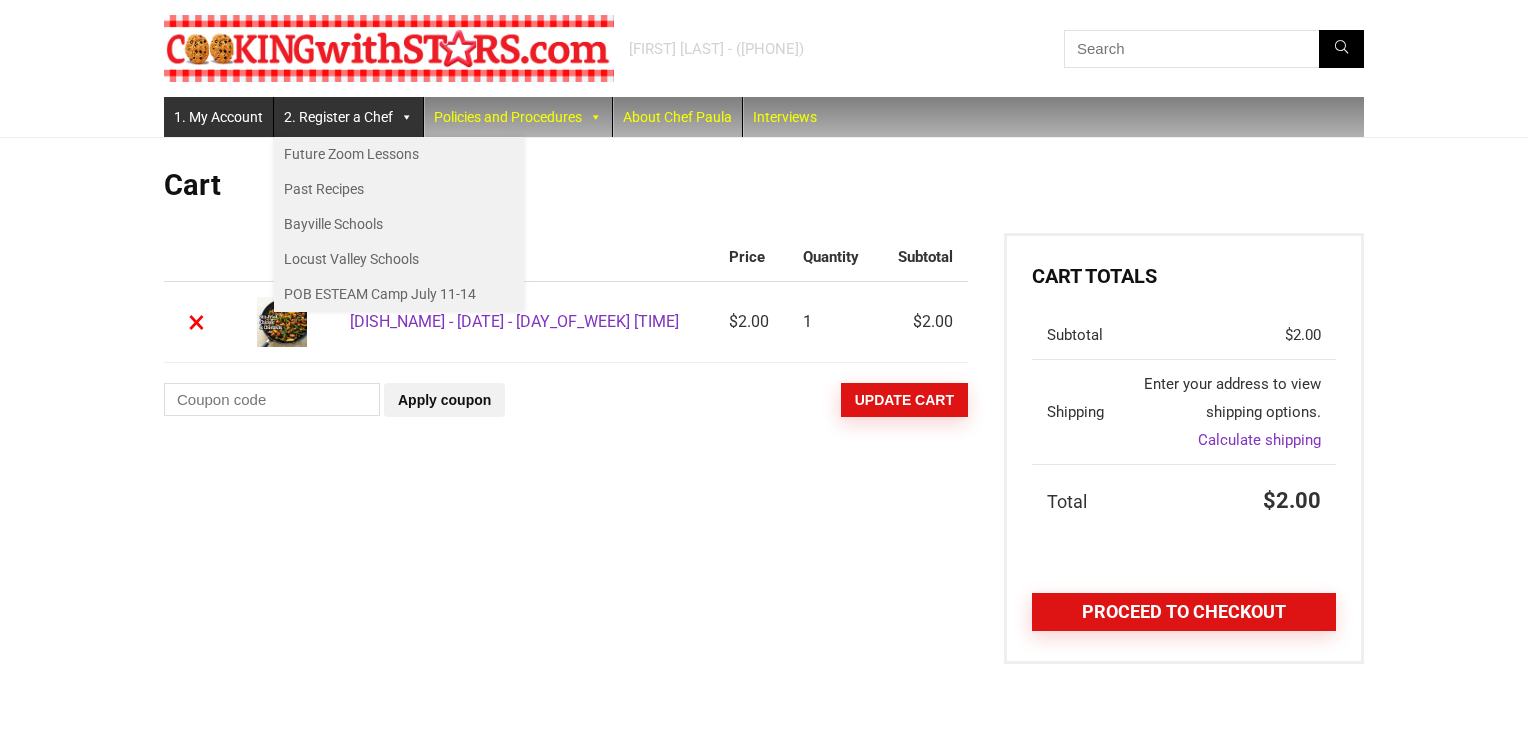 click on "1. My Account" at bounding box center [218, 117] 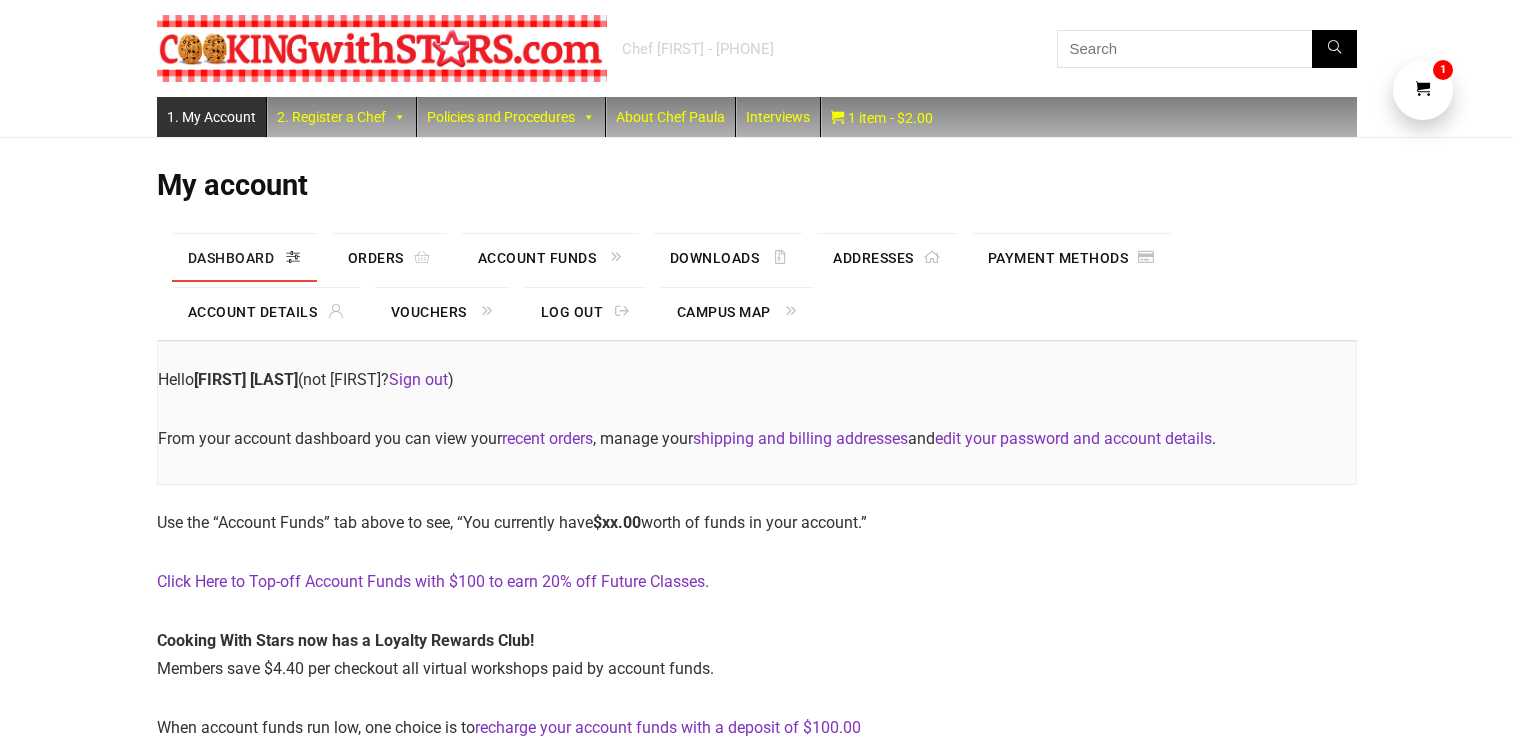 scroll, scrollTop: 0, scrollLeft: 0, axis: both 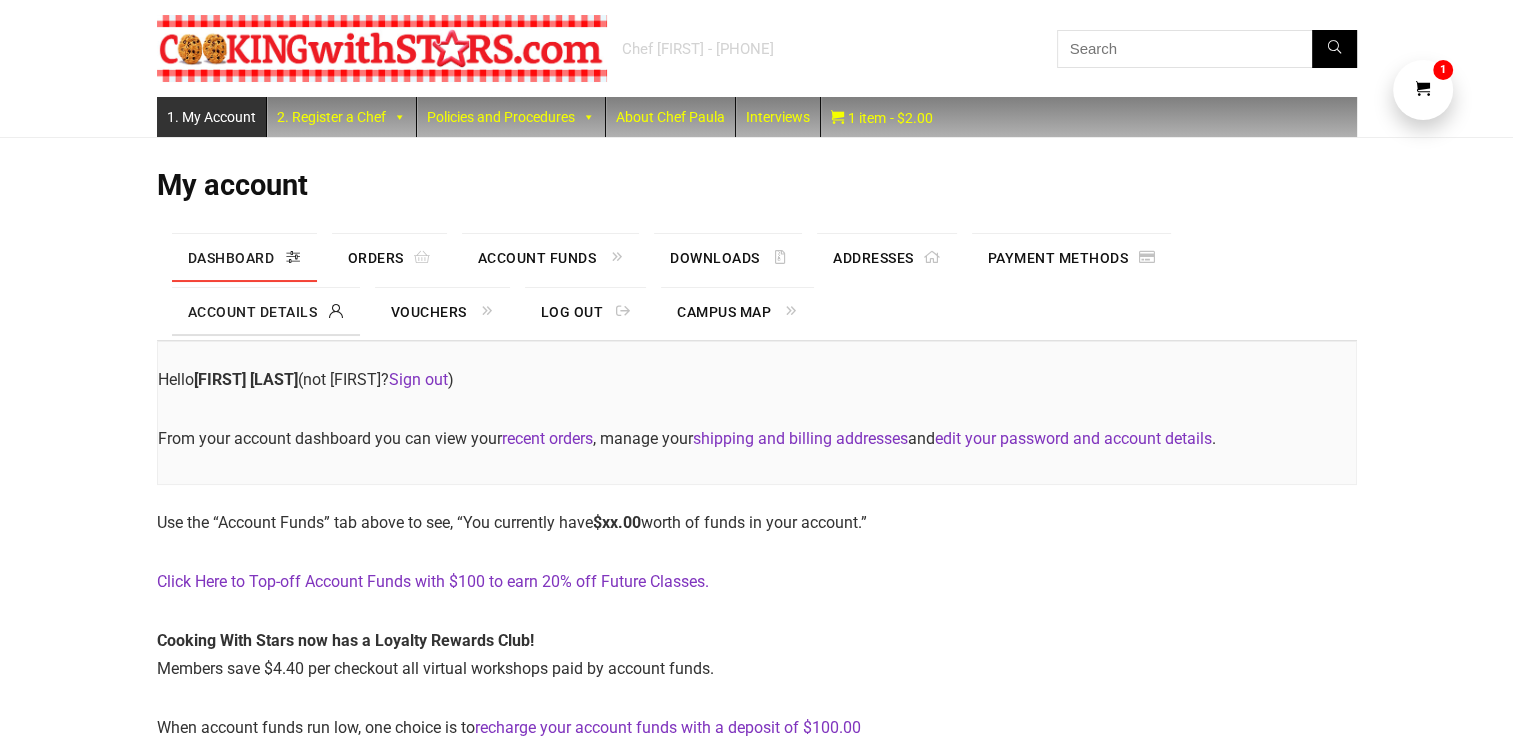 click on "Account details" at bounding box center (266, 312) 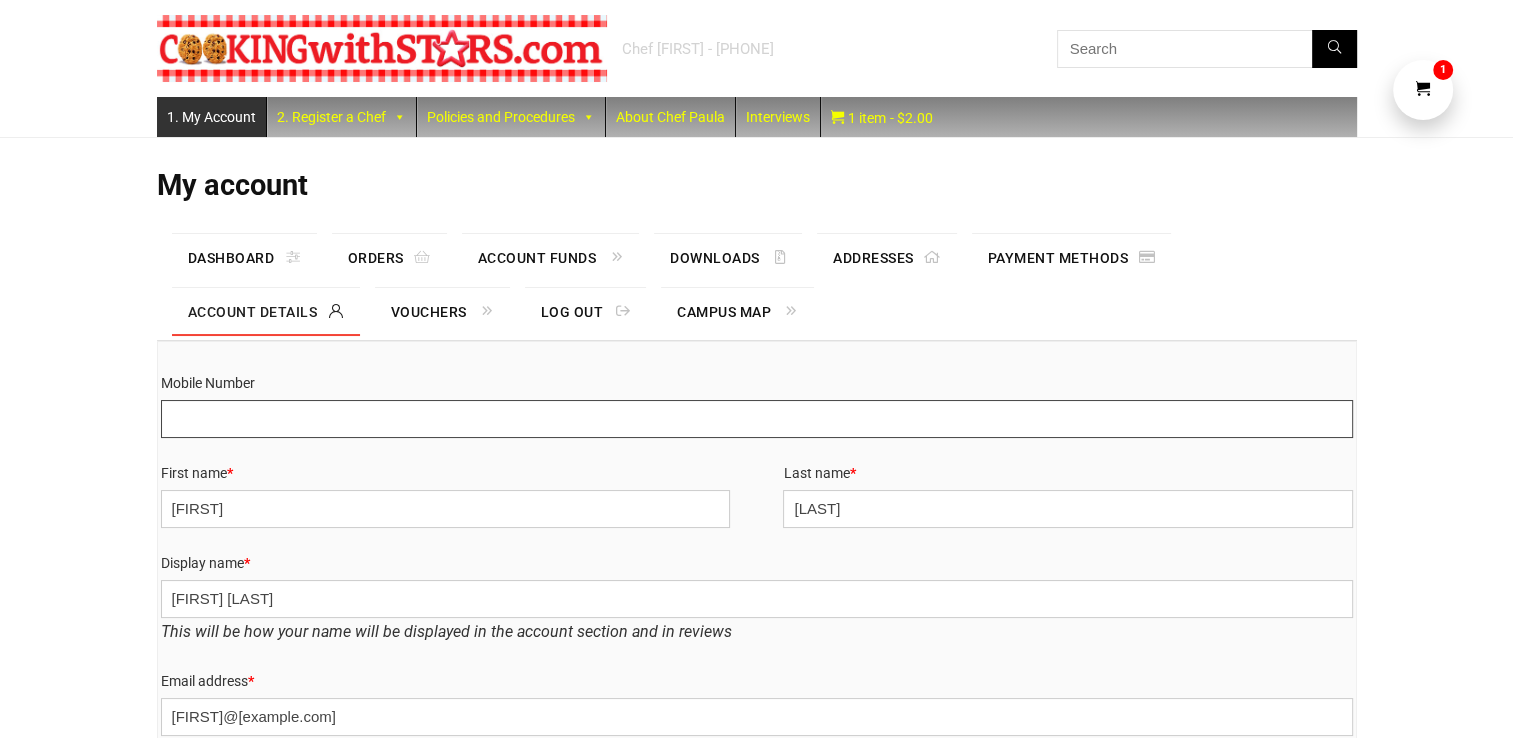 type on "[USERNAME]@[DOMAIN]" 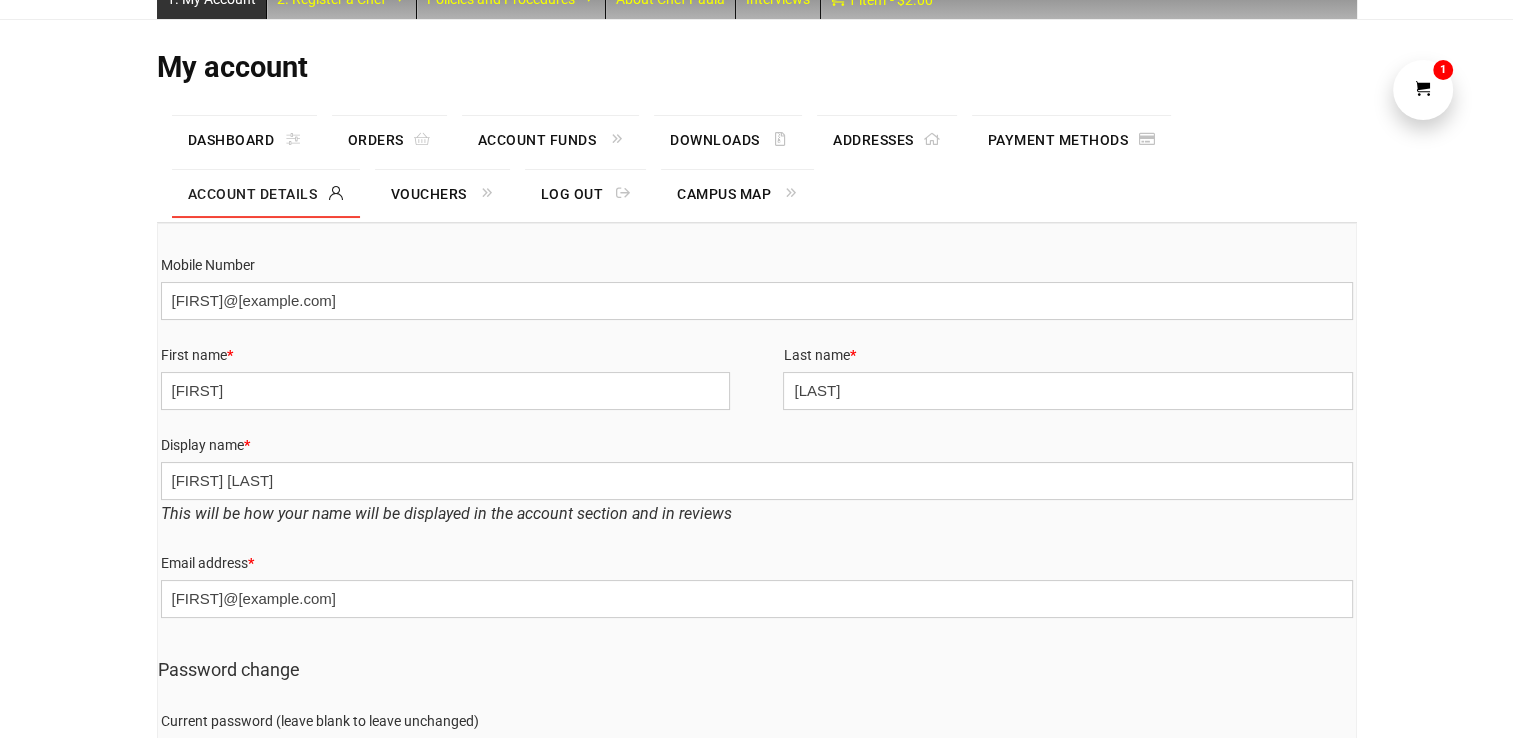 scroll, scrollTop: 0, scrollLeft: 0, axis: both 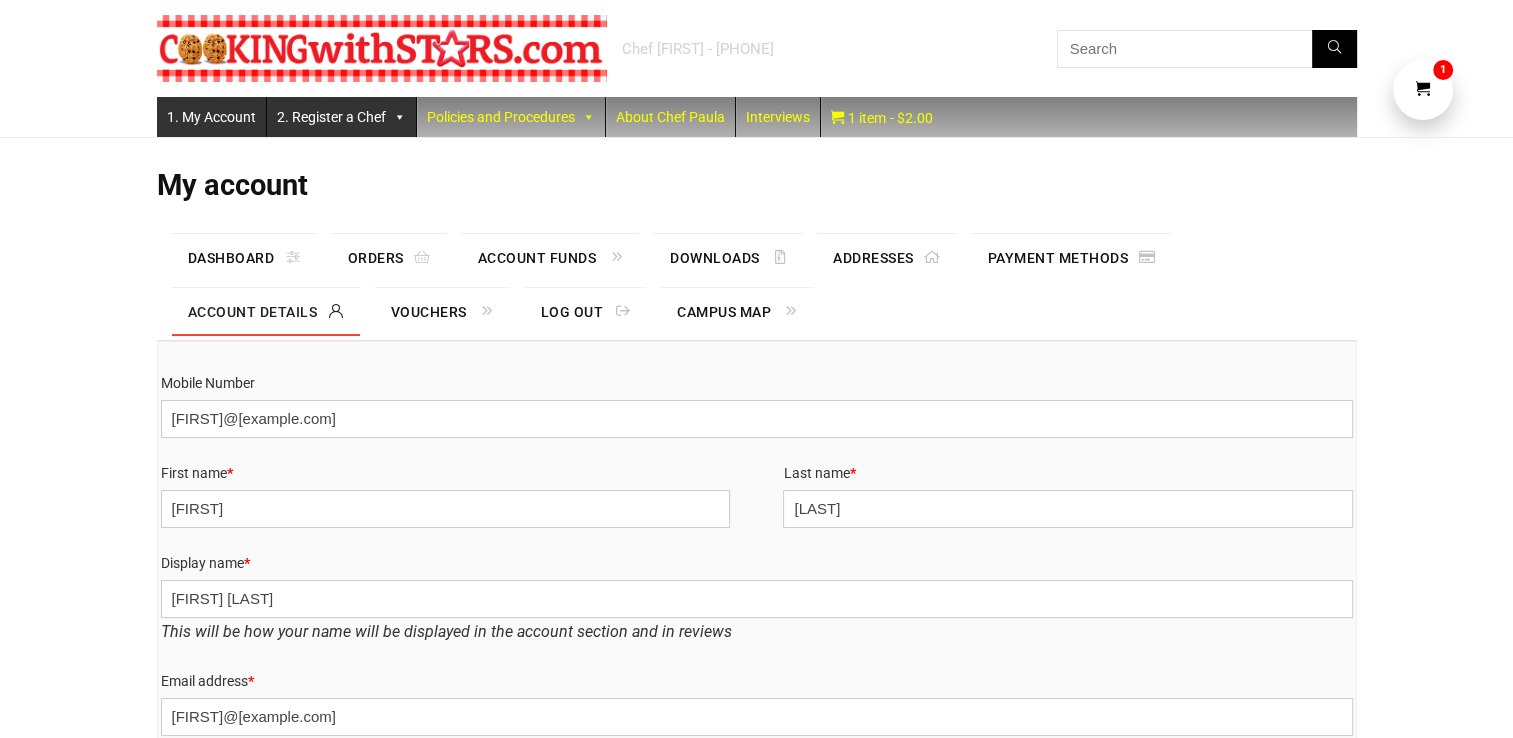 click on "2. Register a Chef" at bounding box center (341, 117) 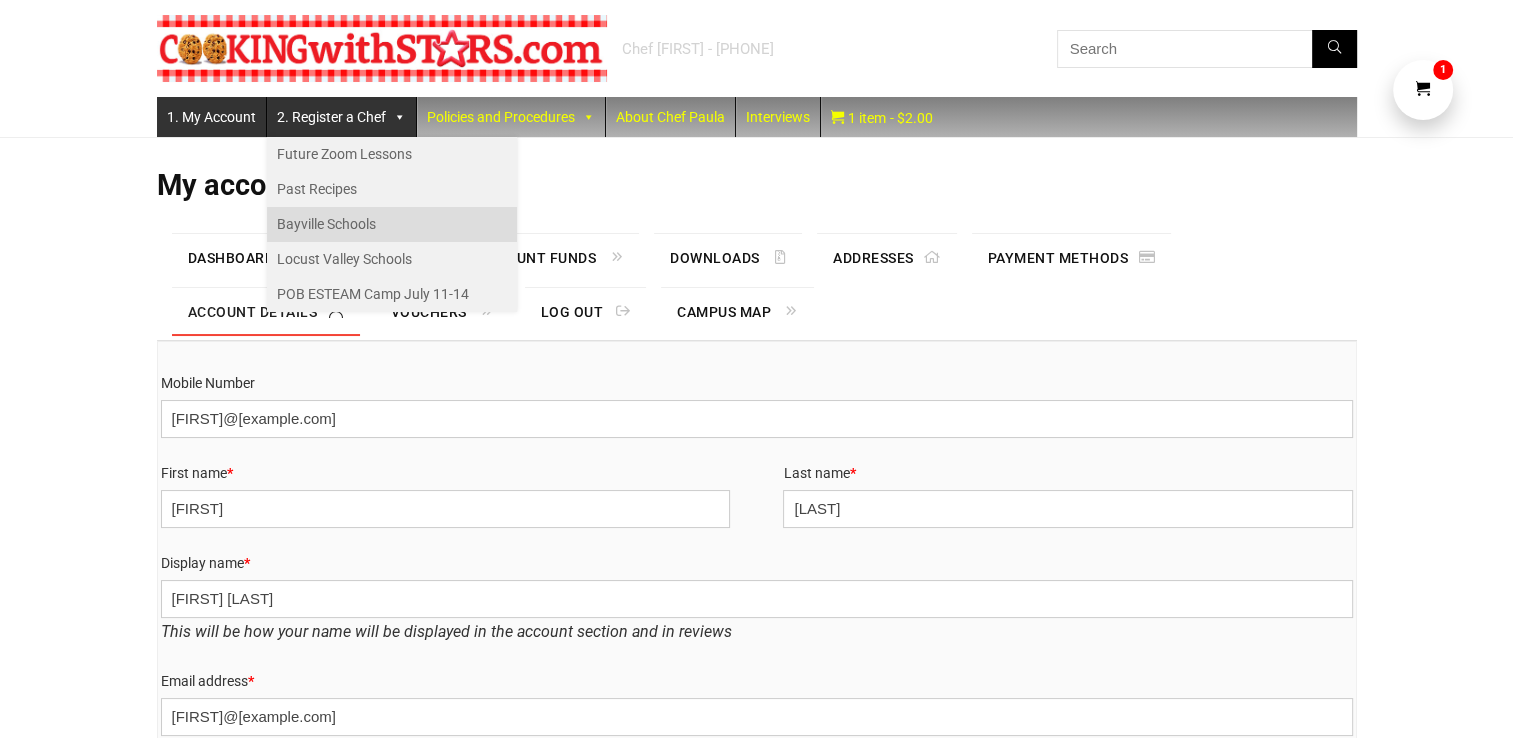 scroll, scrollTop: 100, scrollLeft: 0, axis: vertical 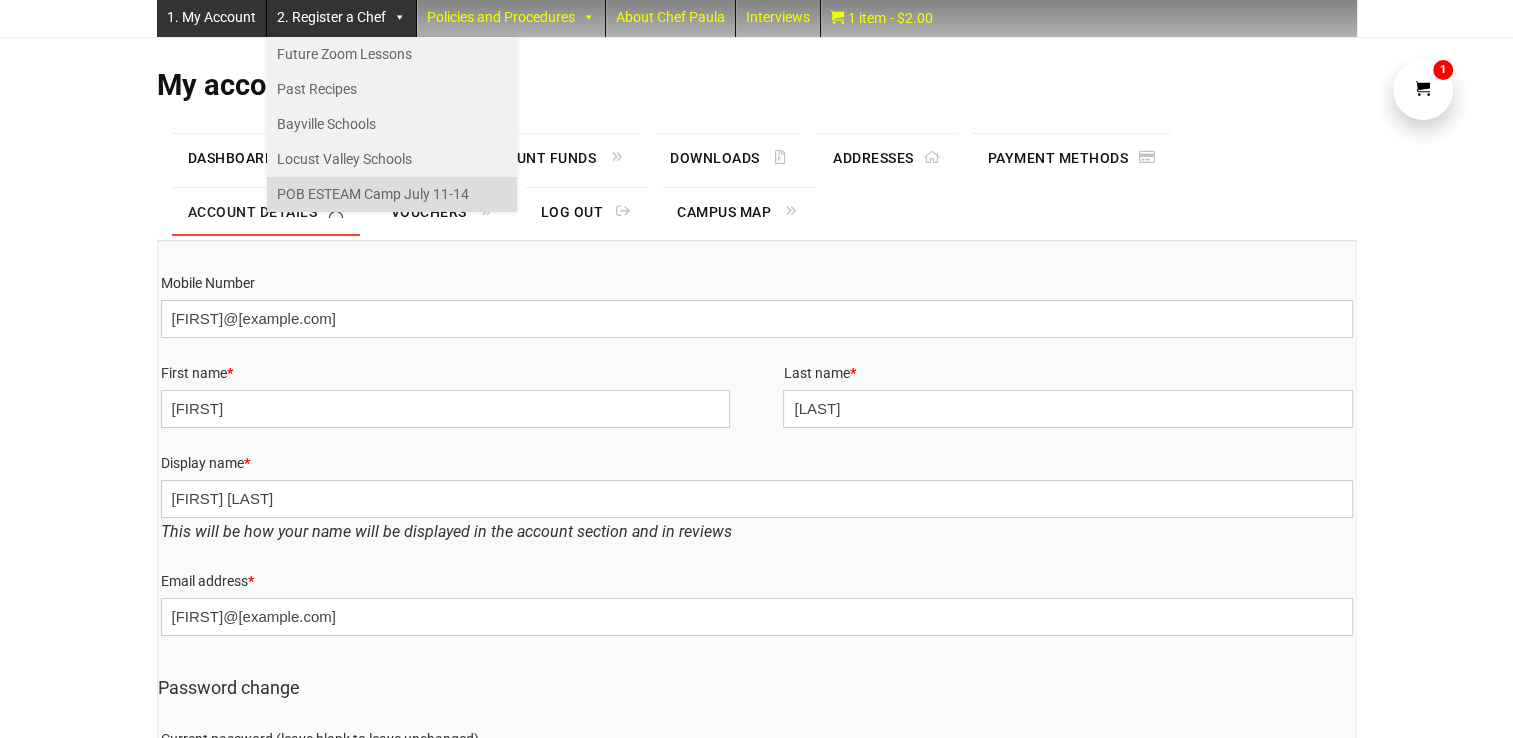 click on "POB ESTEAM Camp July 11-14" at bounding box center (392, 194) 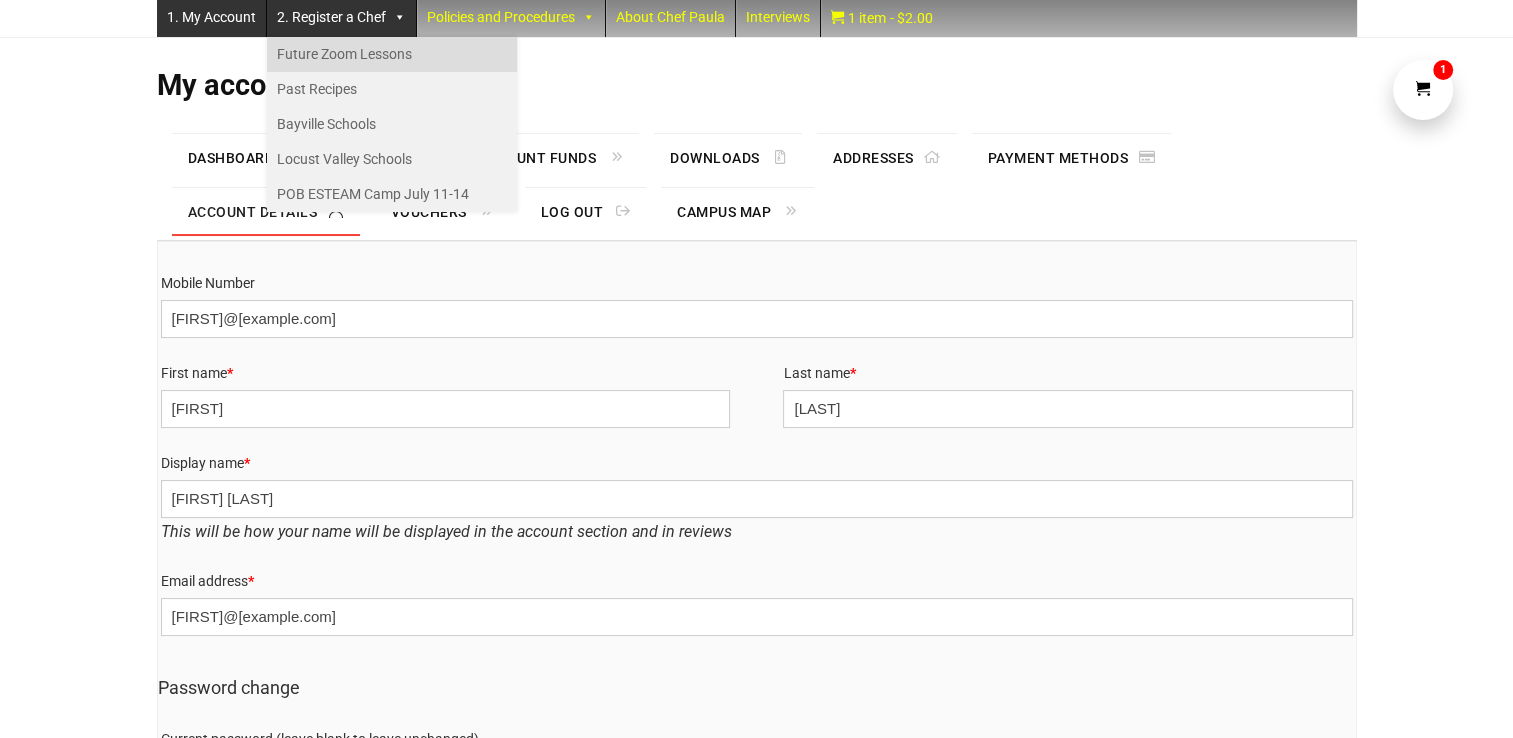 click on "Future Zoom Lessons" at bounding box center (392, 54) 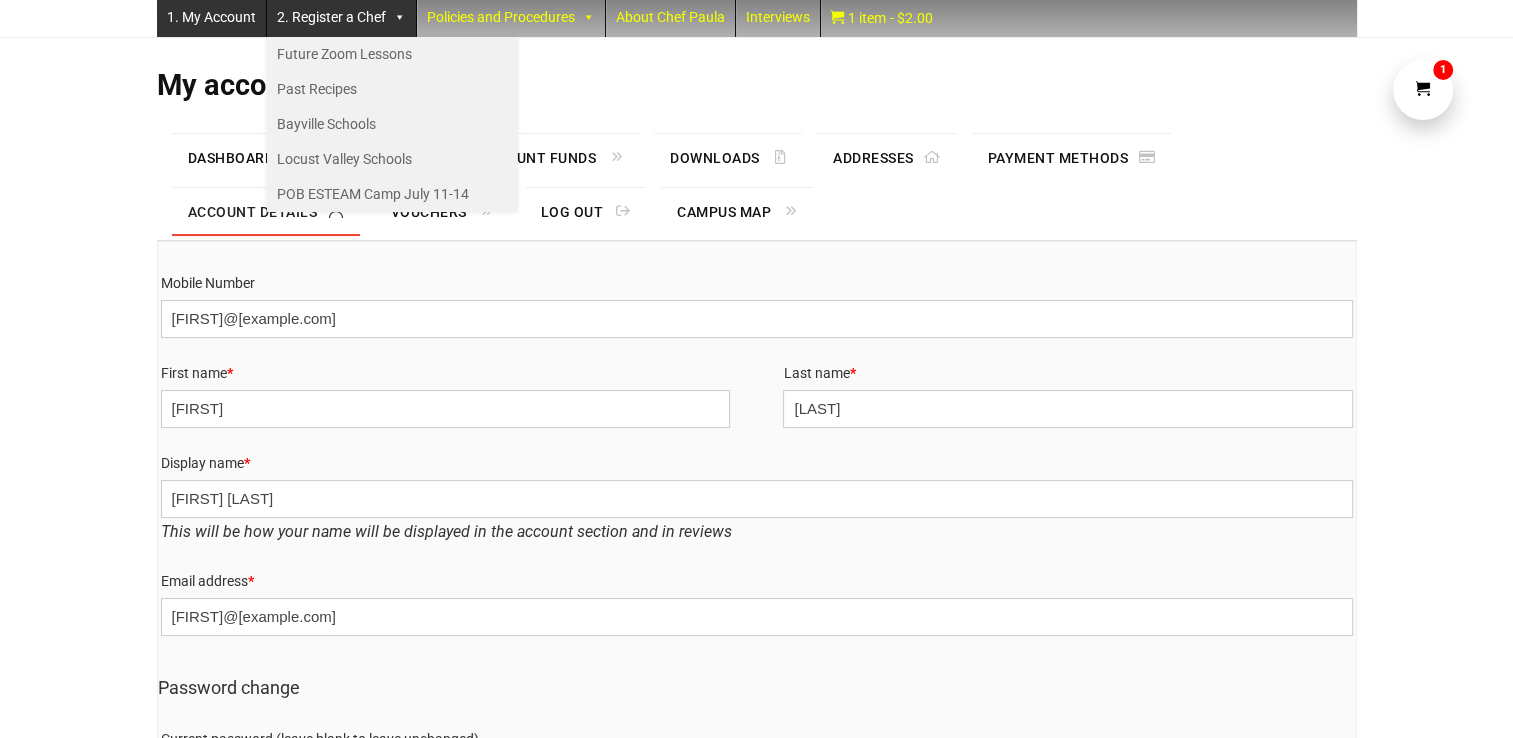 click on "1. My Account" at bounding box center [211, 17] 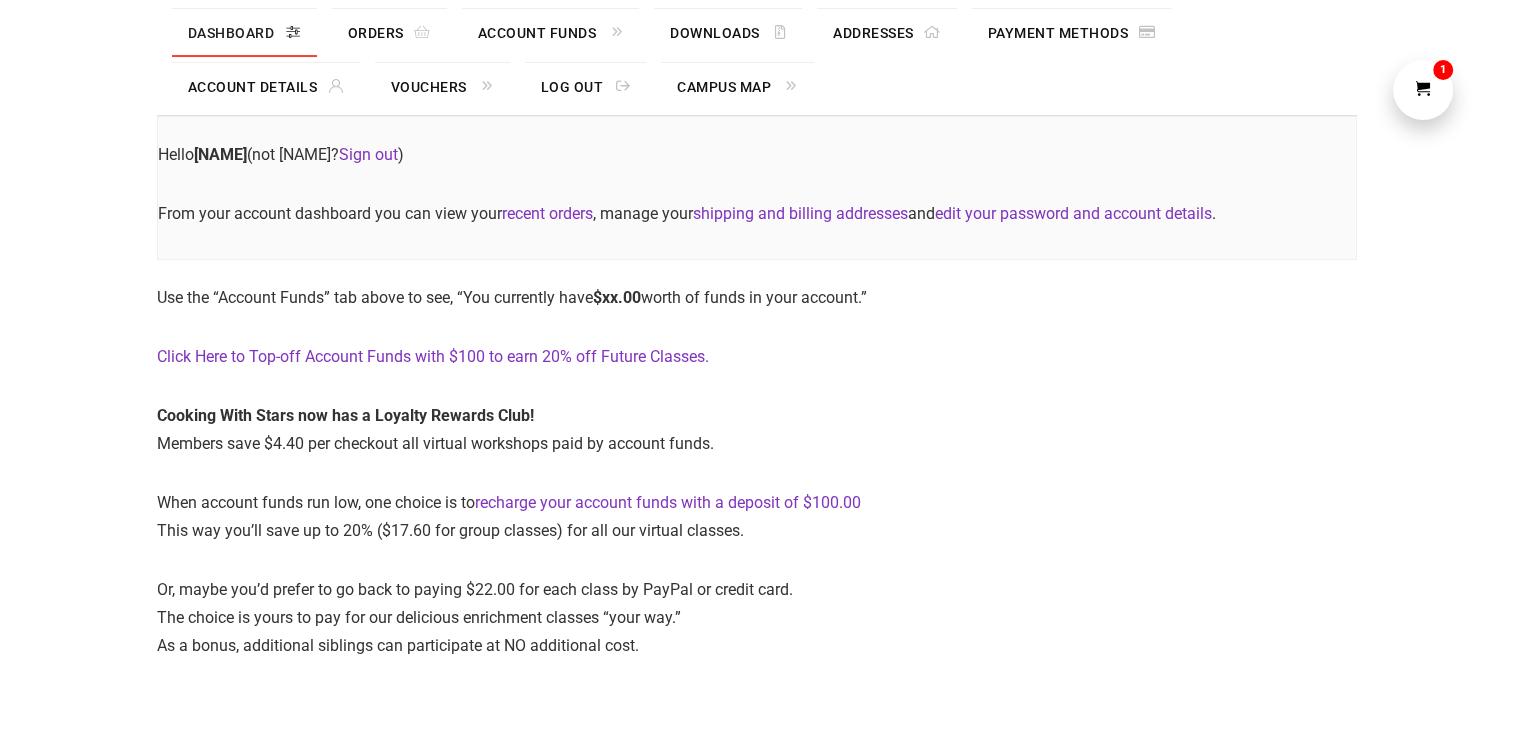 scroll, scrollTop: 125, scrollLeft: 0, axis: vertical 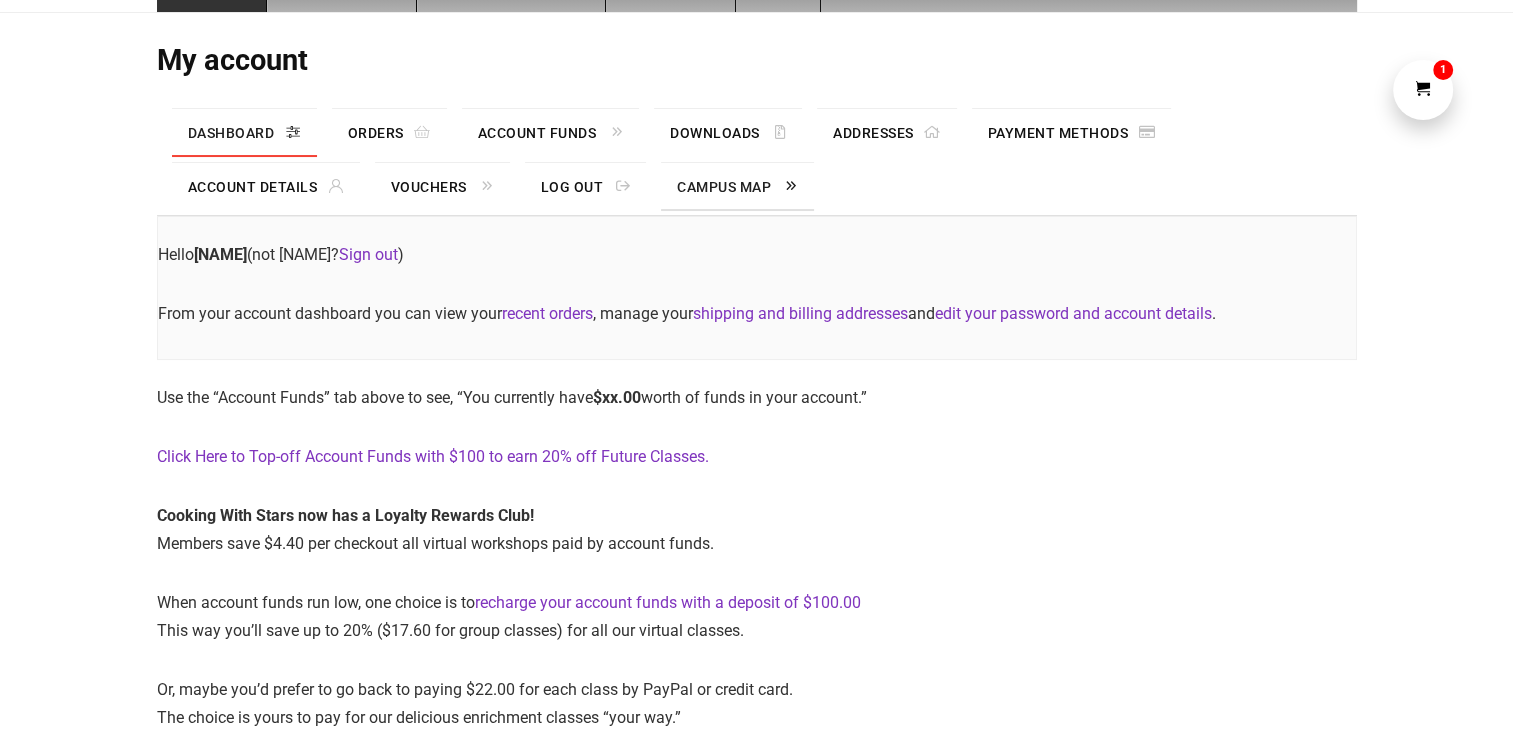 click on "Campus Map" at bounding box center (737, 187) 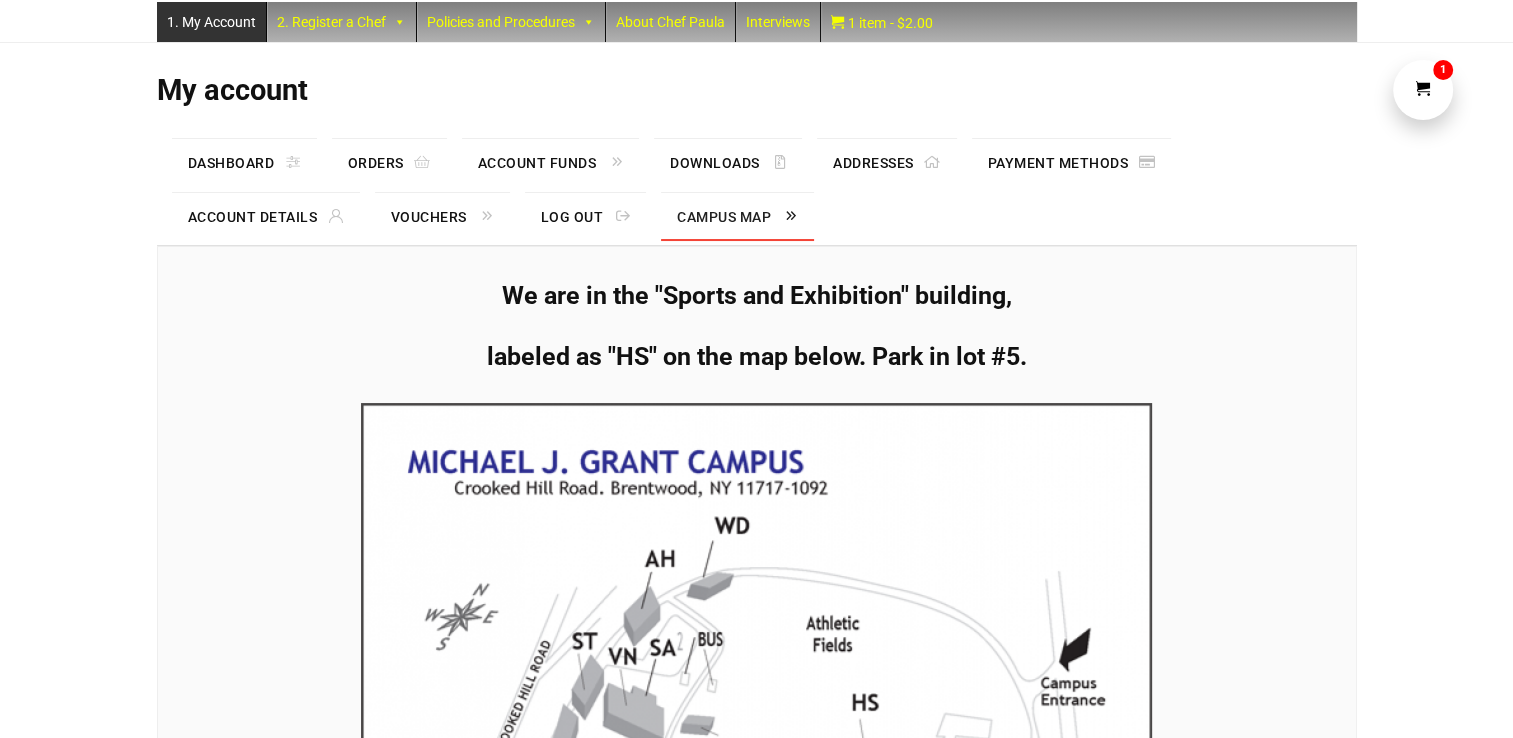 scroll, scrollTop: 0, scrollLeft: 0, axis: both 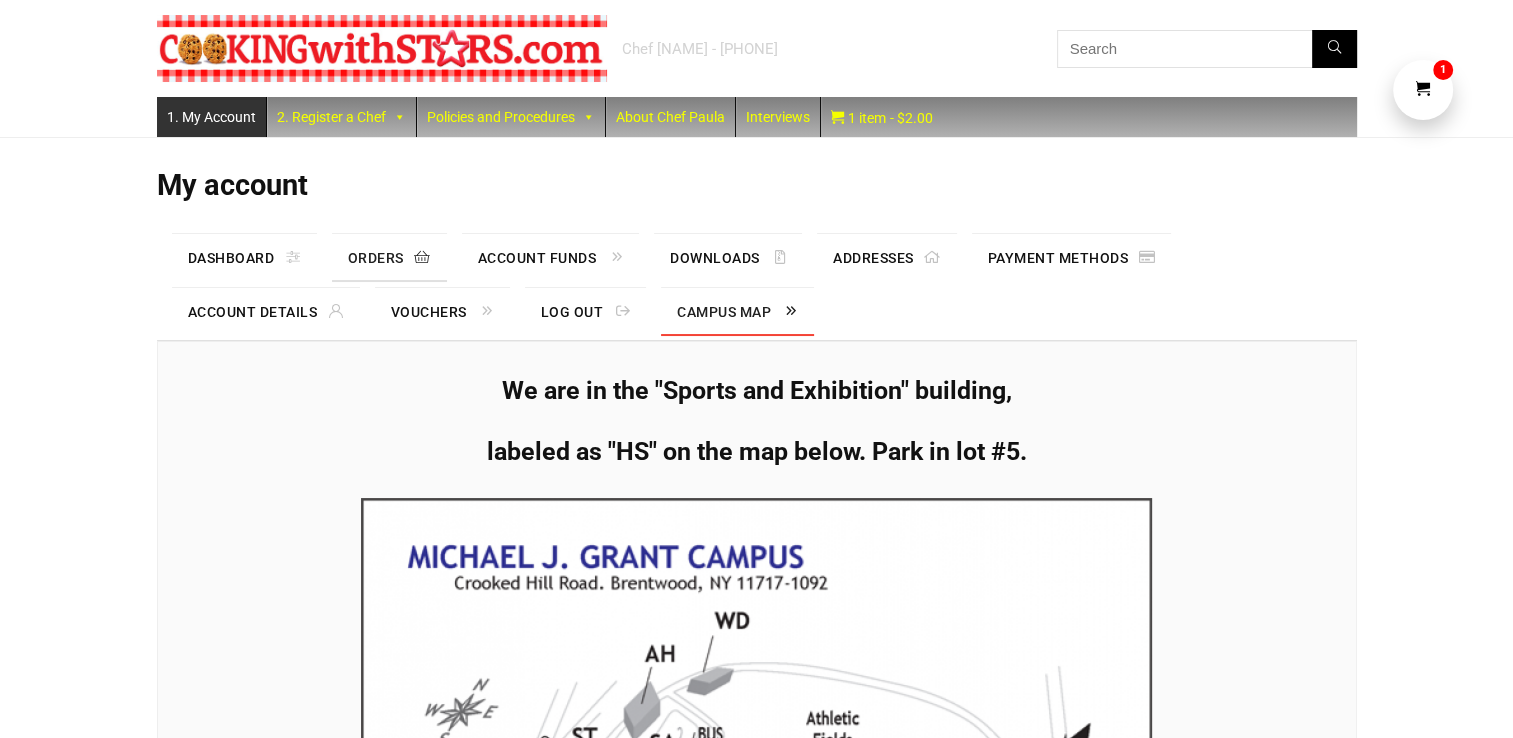 click on "Orders" at bounding box center (389, 258) 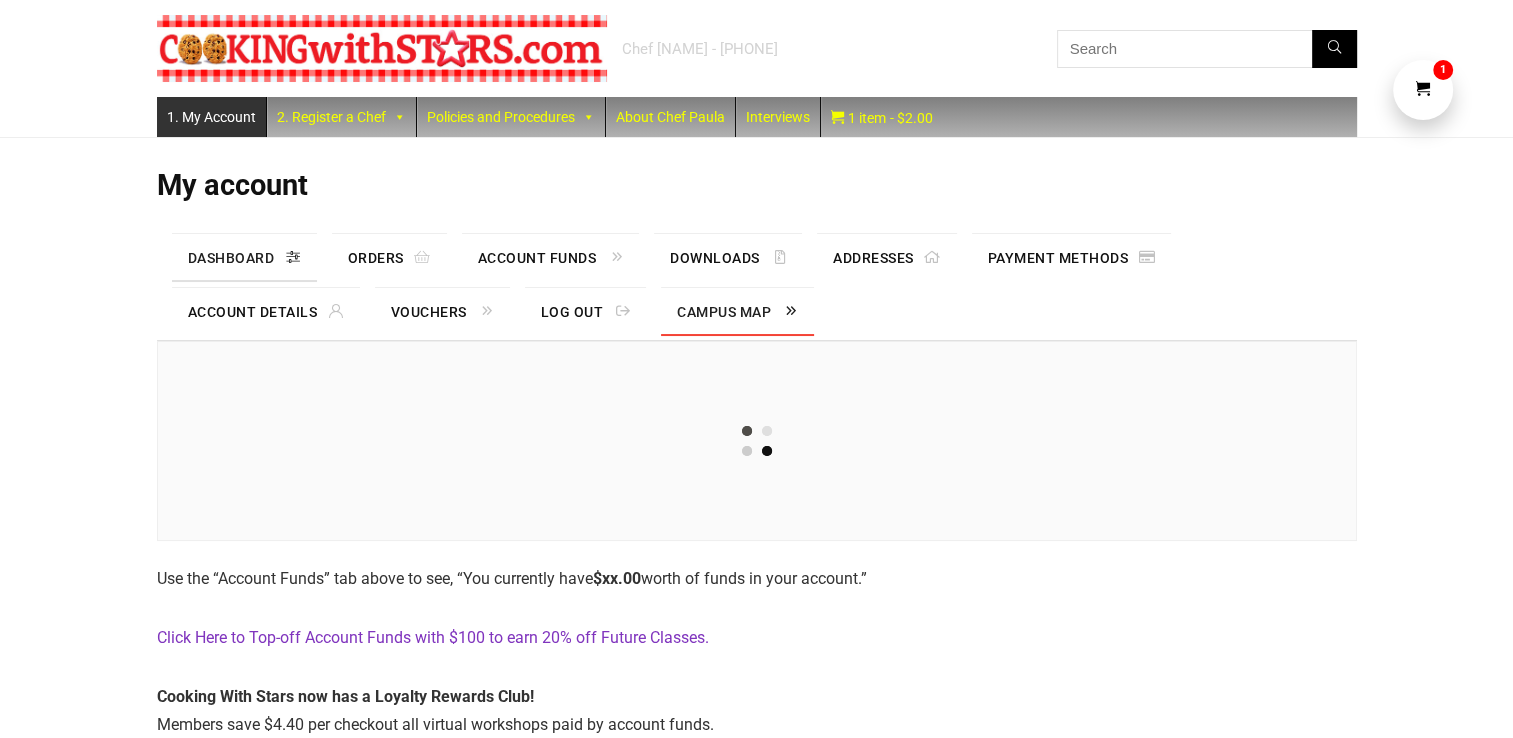click on "Dashboard" at bounding box center (244, 258) 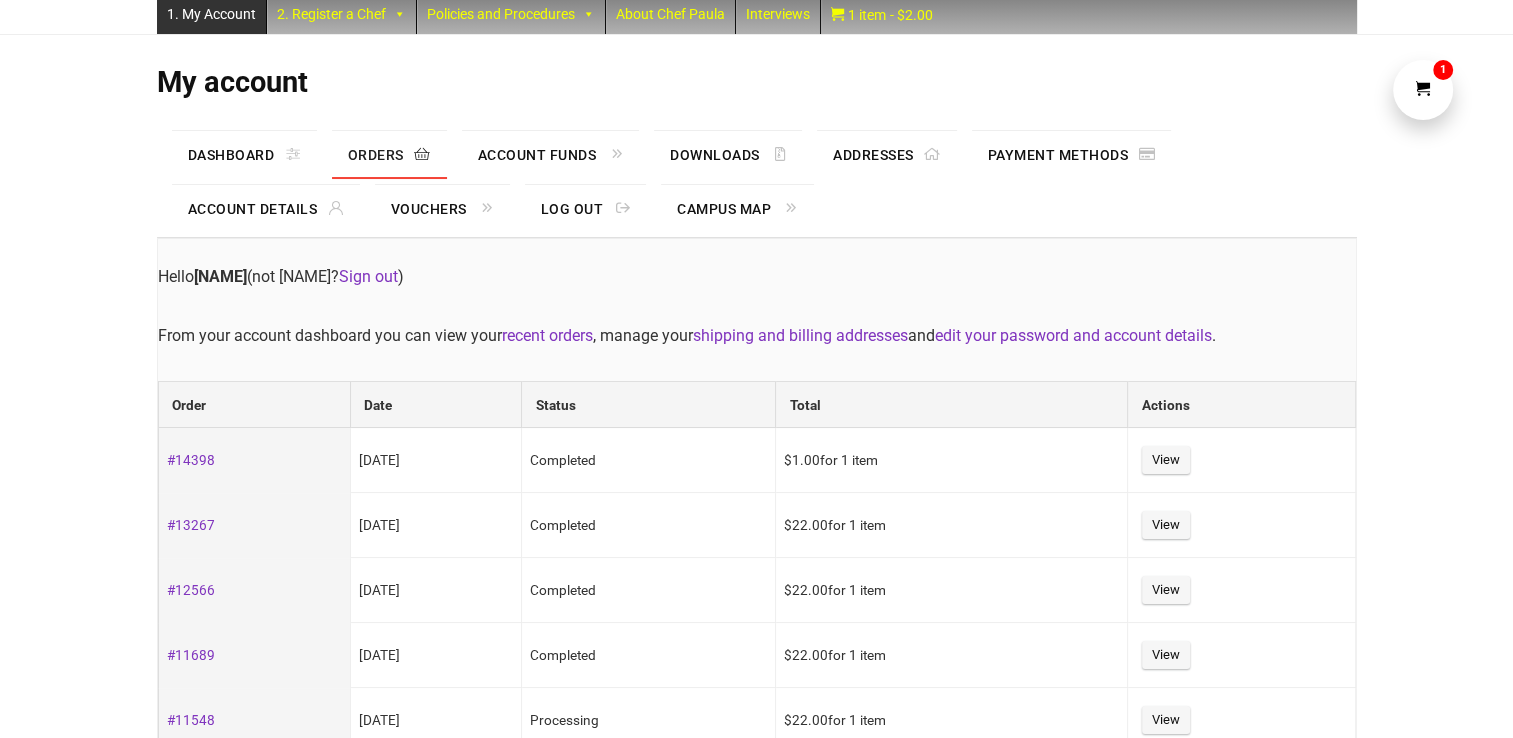 scroll, scrollTop: 0, scrollLeft: 0, axis: both 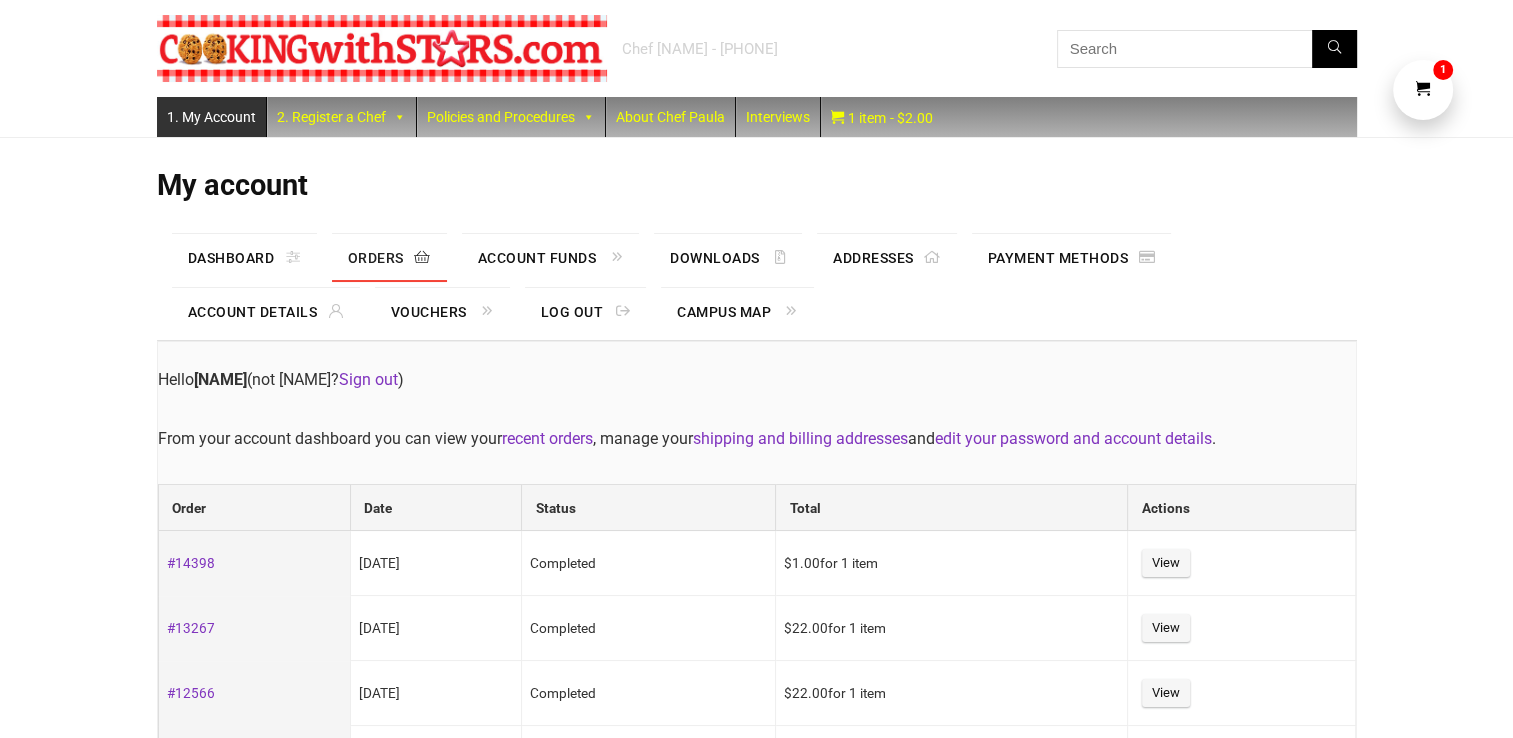 click on "1. My Account" at bounding box center [211, 117] 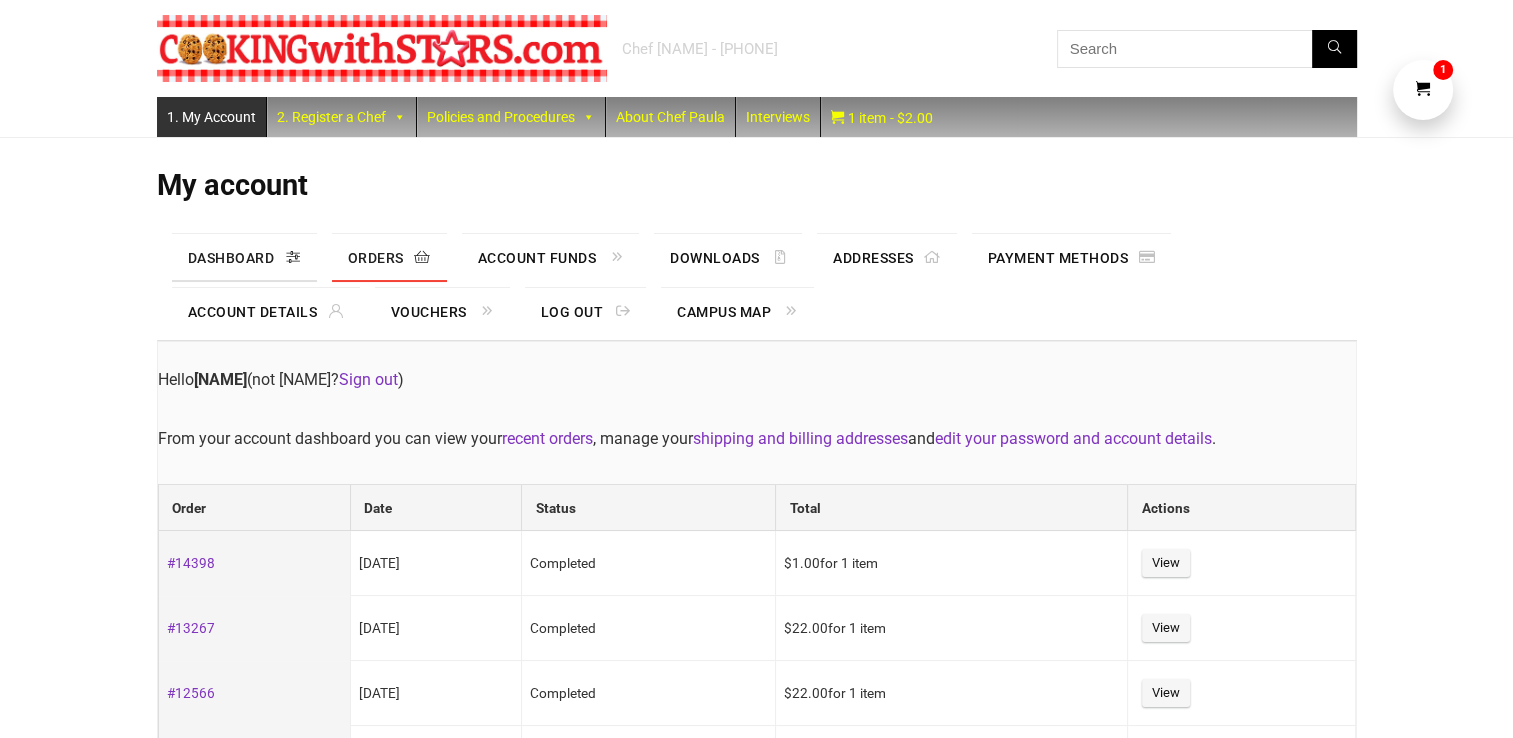 click on "Dashboard" at bounding box center [244, 258] 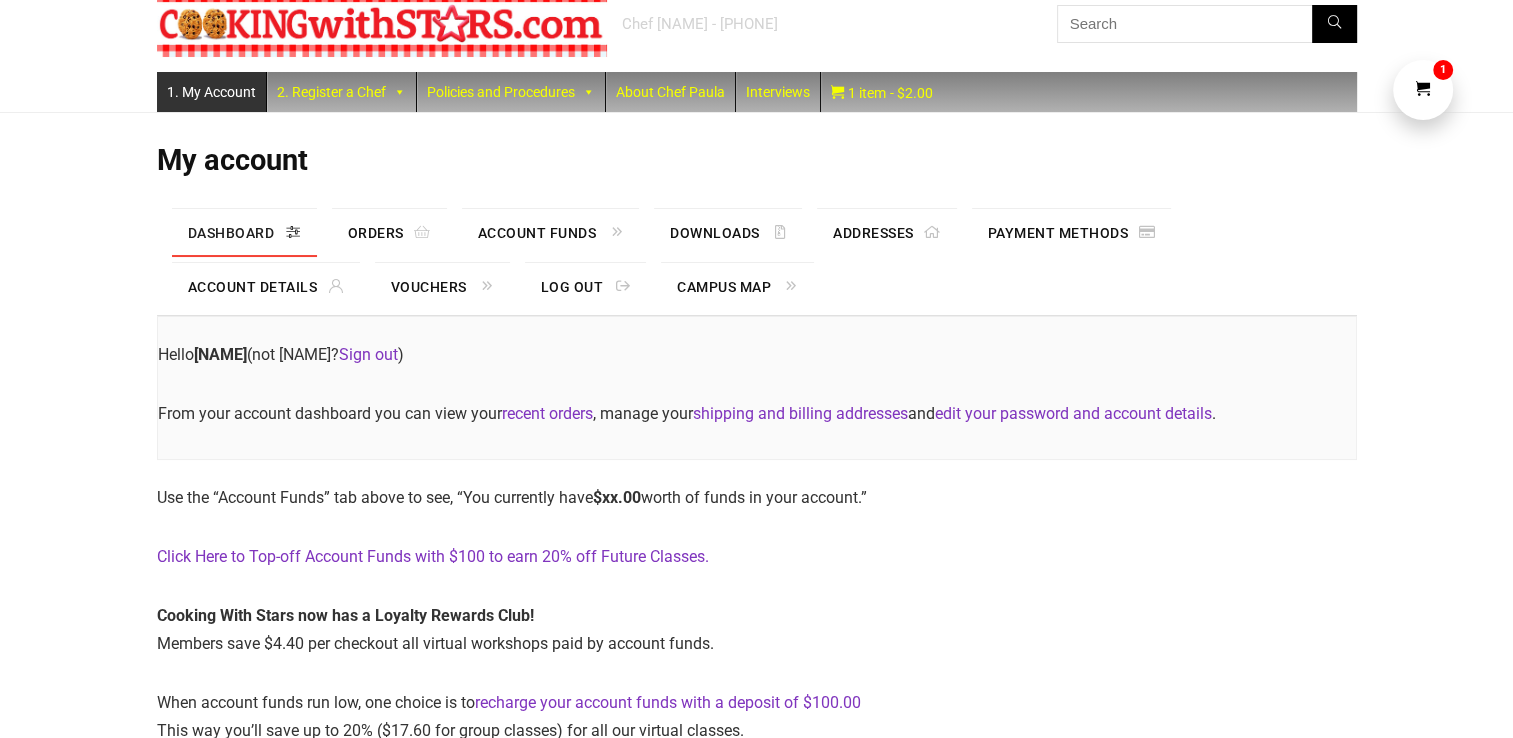 scroll, scrollTop: 0, scrollLeft: 0, axis: both 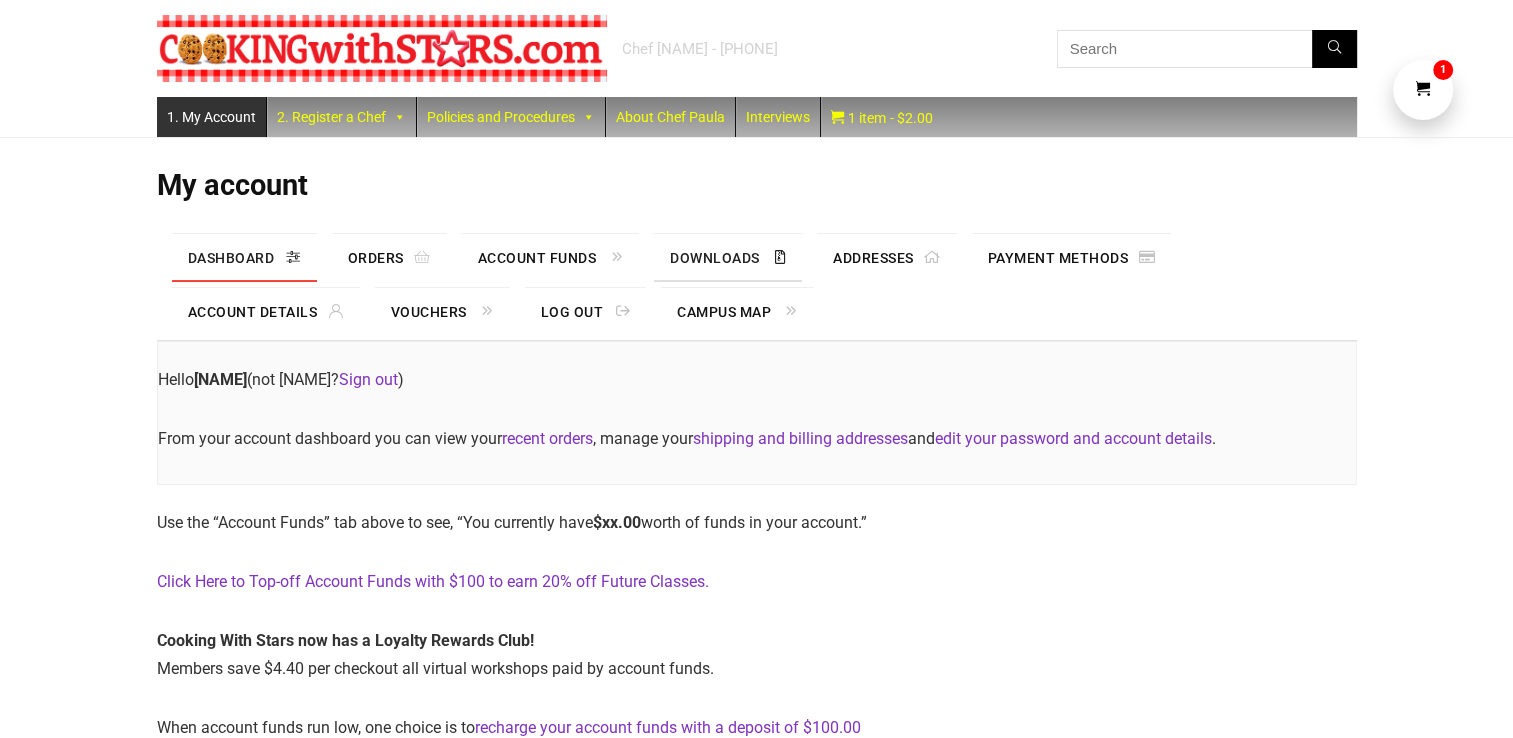 click on "Downloads" at bounding box center [728, 258] 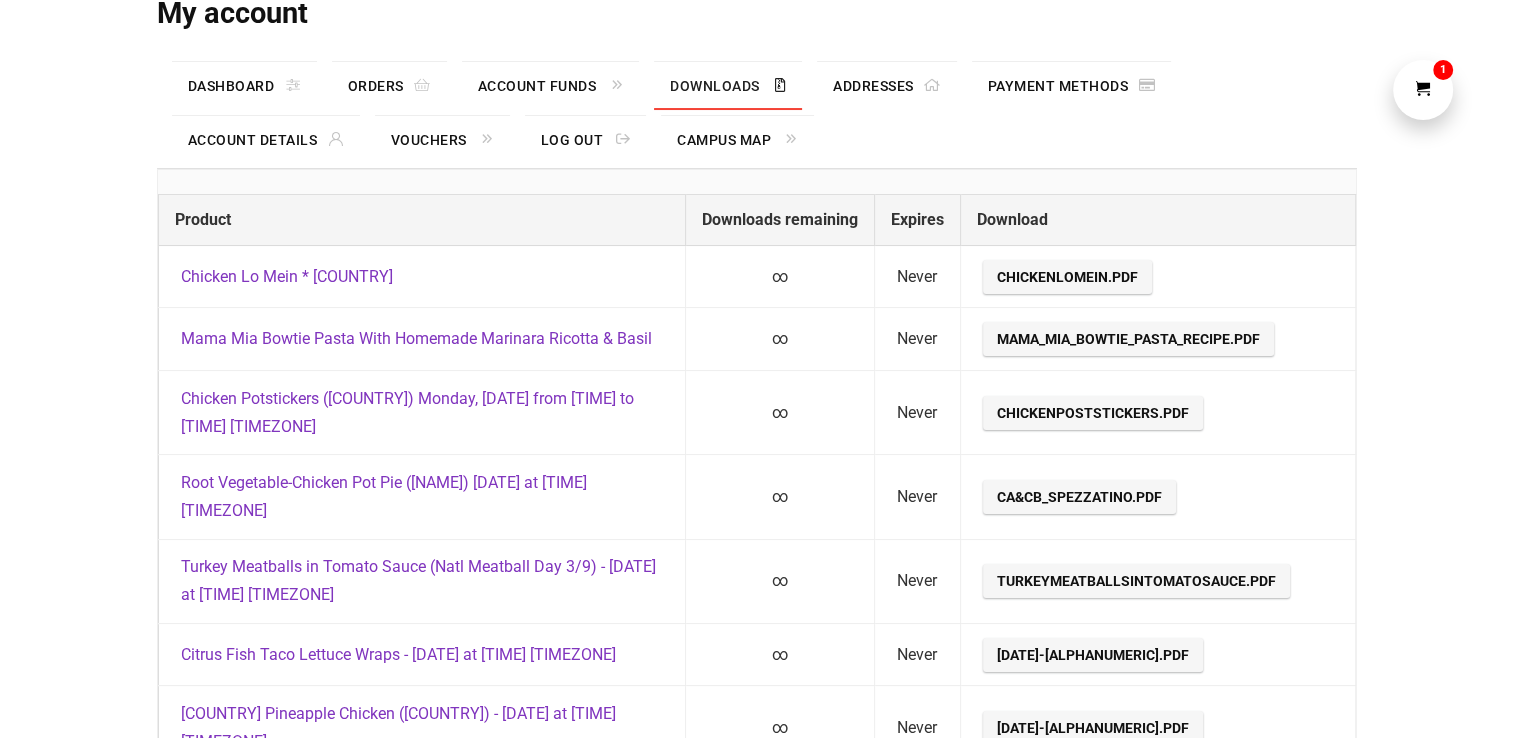 scroll, scrollTop: 0, scrollLeft: 0, axis: both 